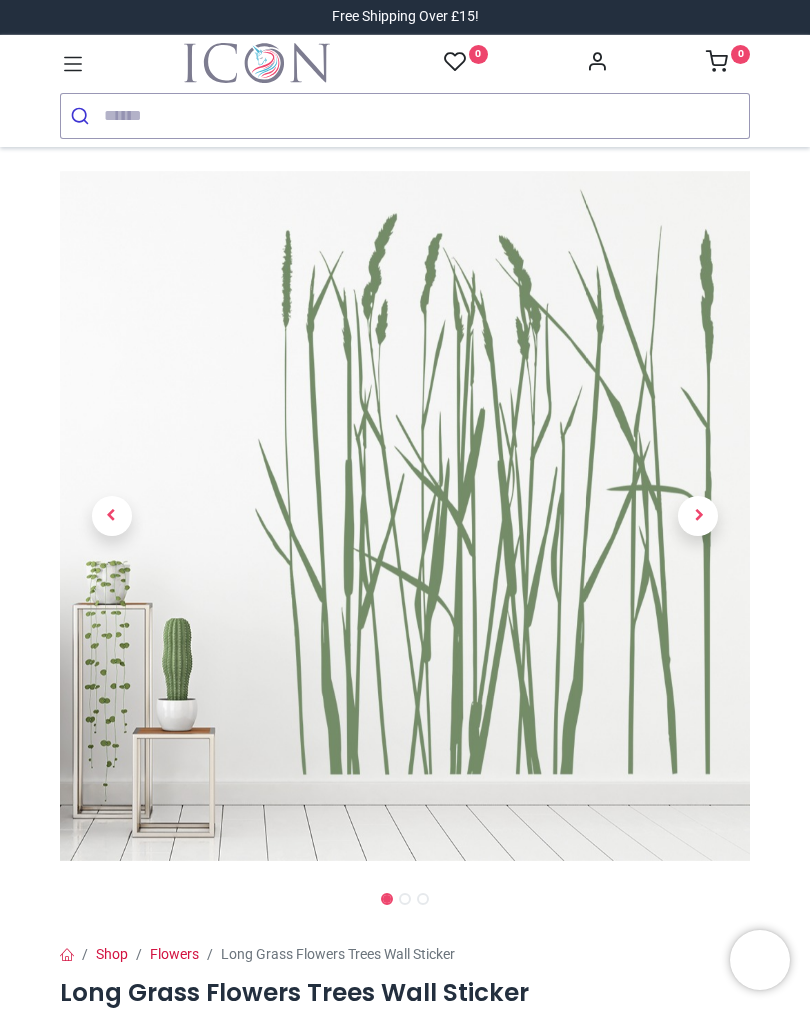 scroll, scrollTop: 0, scrollLeft: 0, axis: both 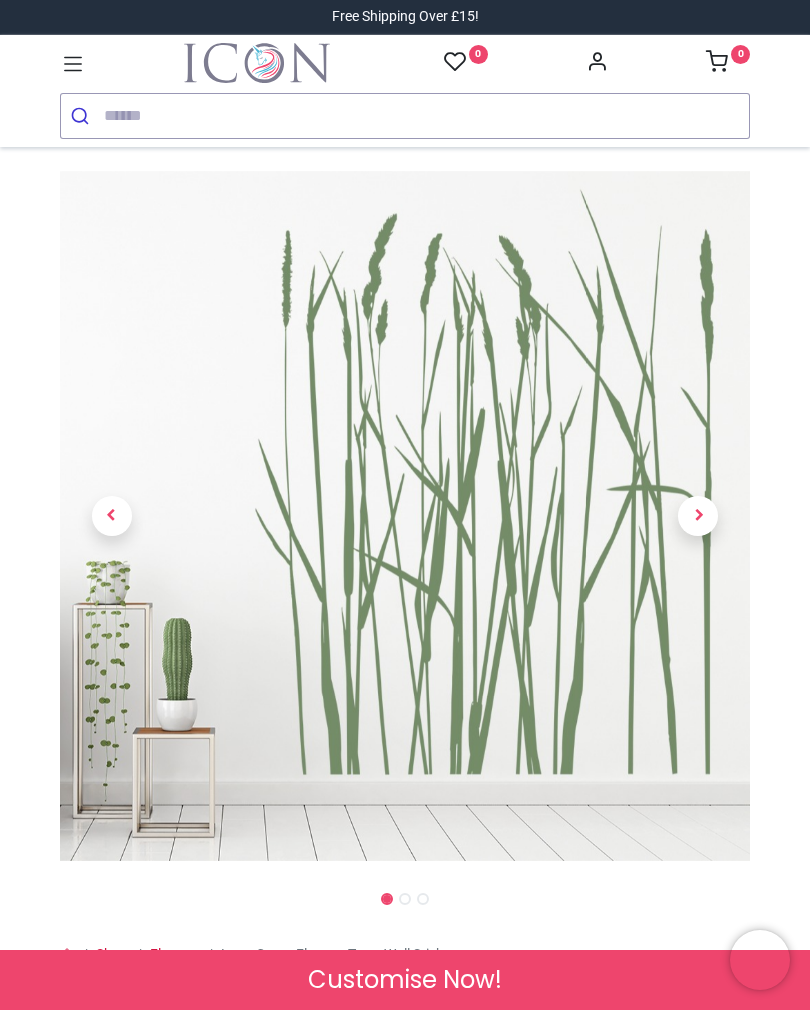 click at bounding box center (698, 516) 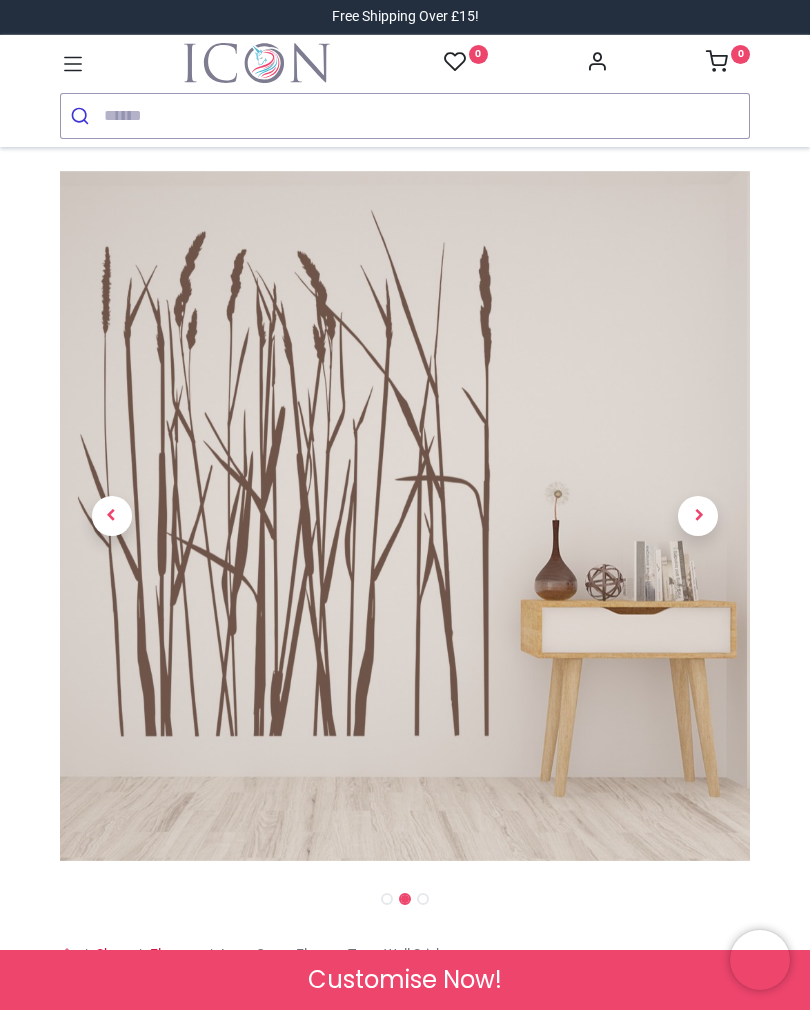 click at bounding box center [698, 516] 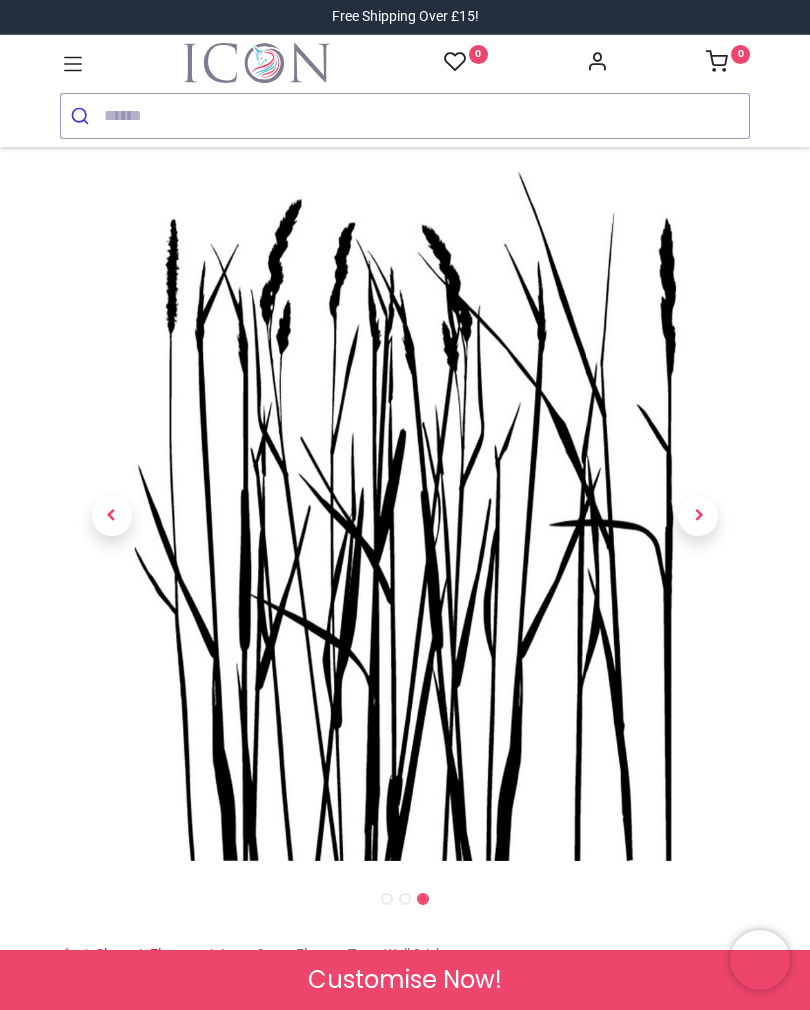 click at bounding box center [698, 516] 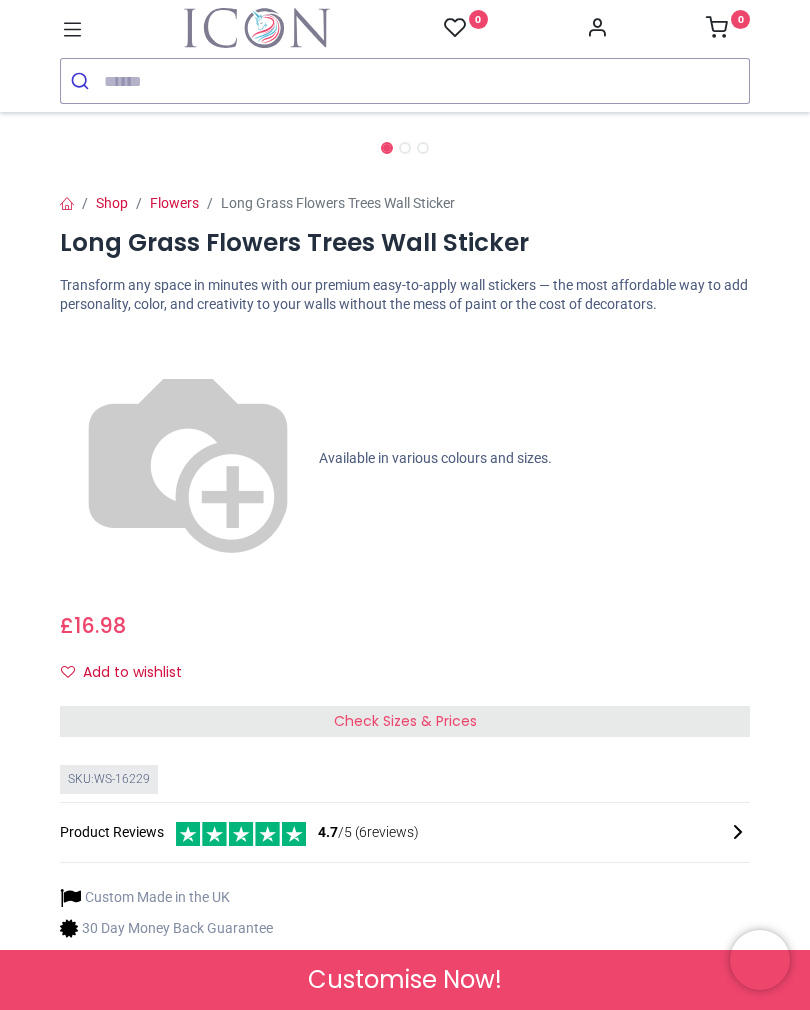 scroll, scrollTop: 719, scrollLeft: 0, axis: vertical 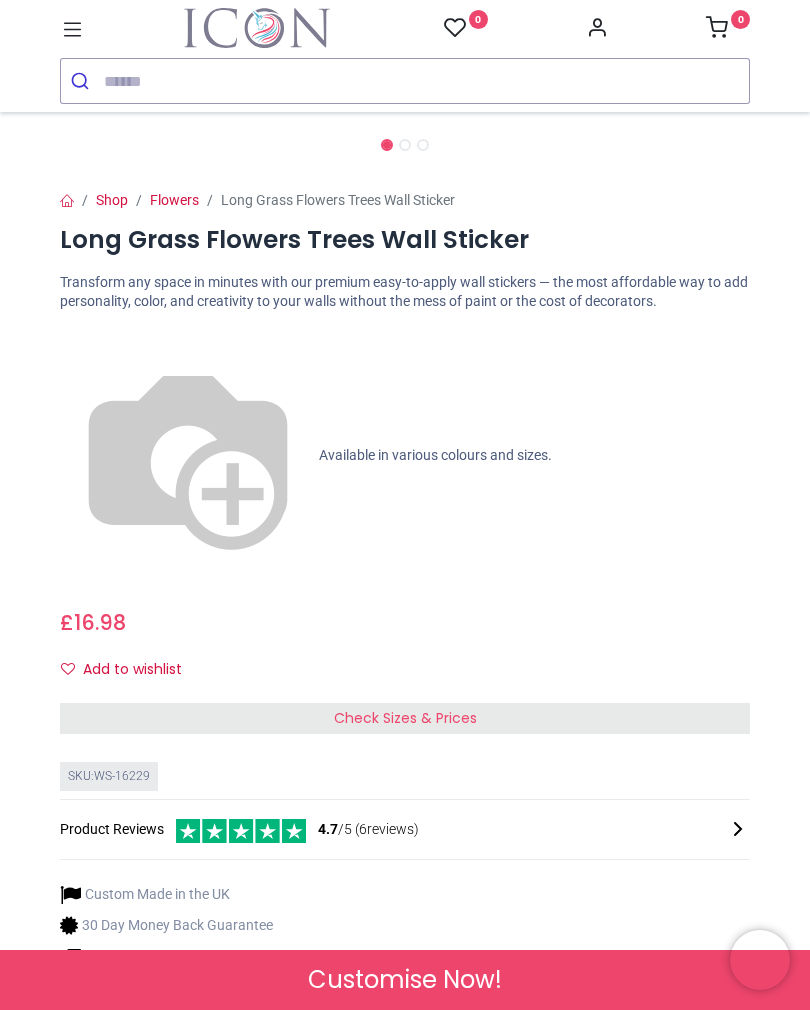 click on "Check Sizes & Prices" at bounding box center (405, 719) 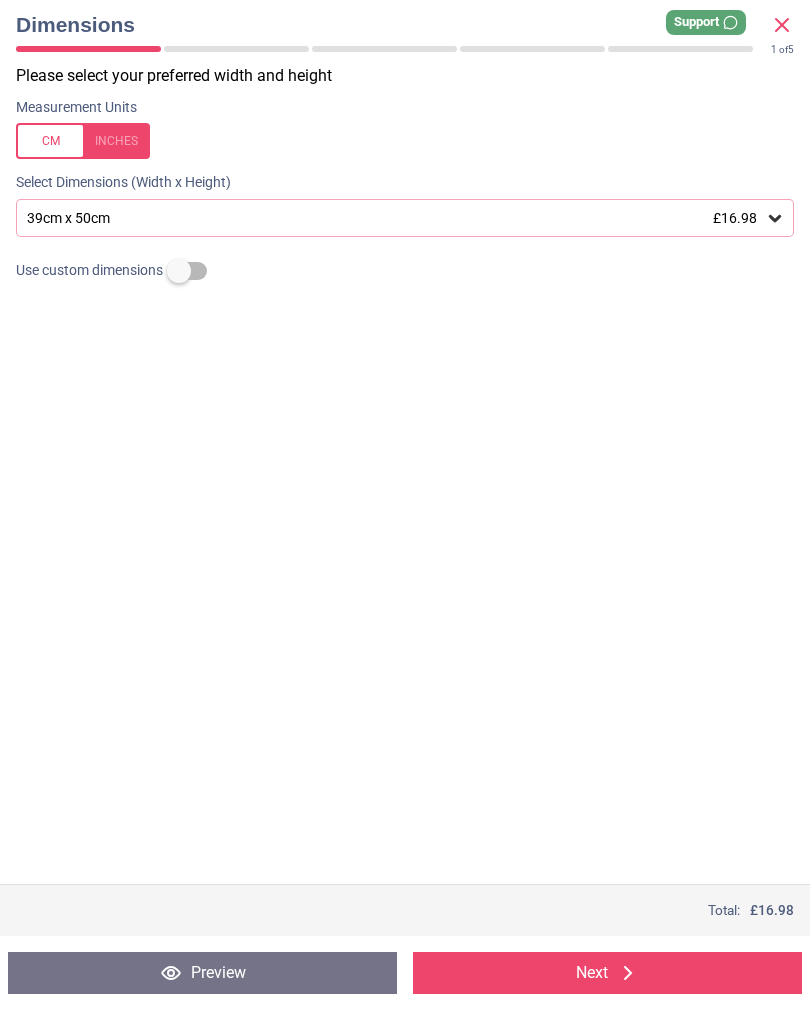 click at bounding box center (83, 141) 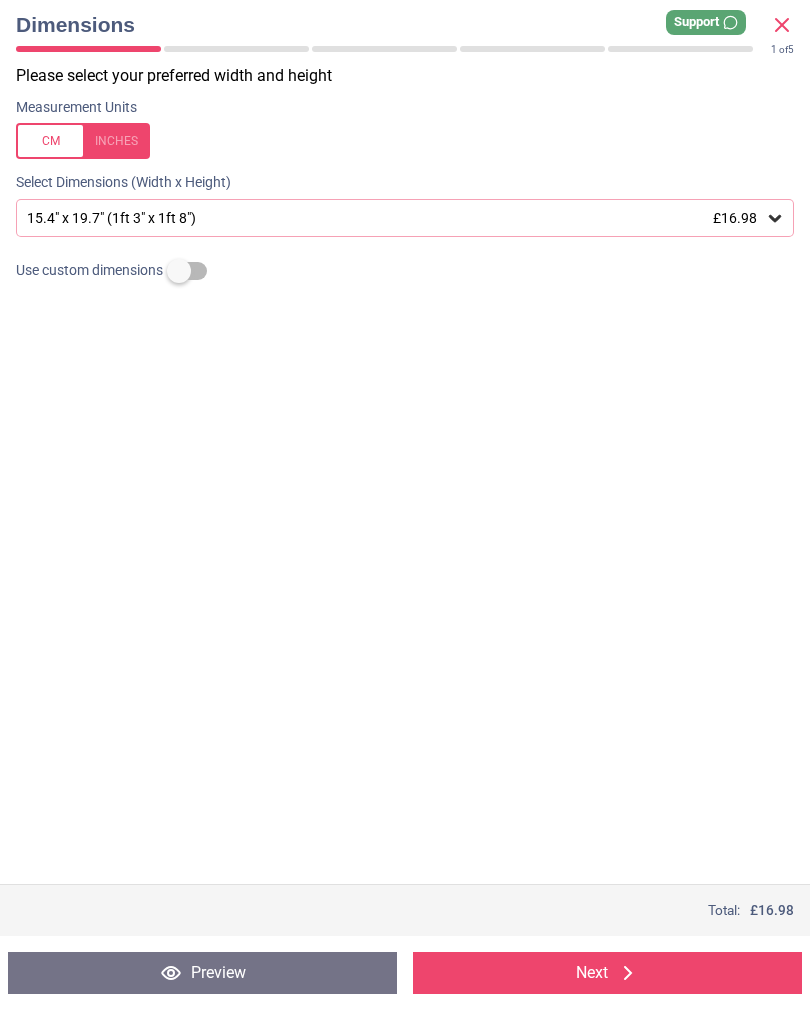 click on "15.4"  x  19.7"    (1ft 3" x 1ft 8")   £16.98" at bounding box center [405, 218] 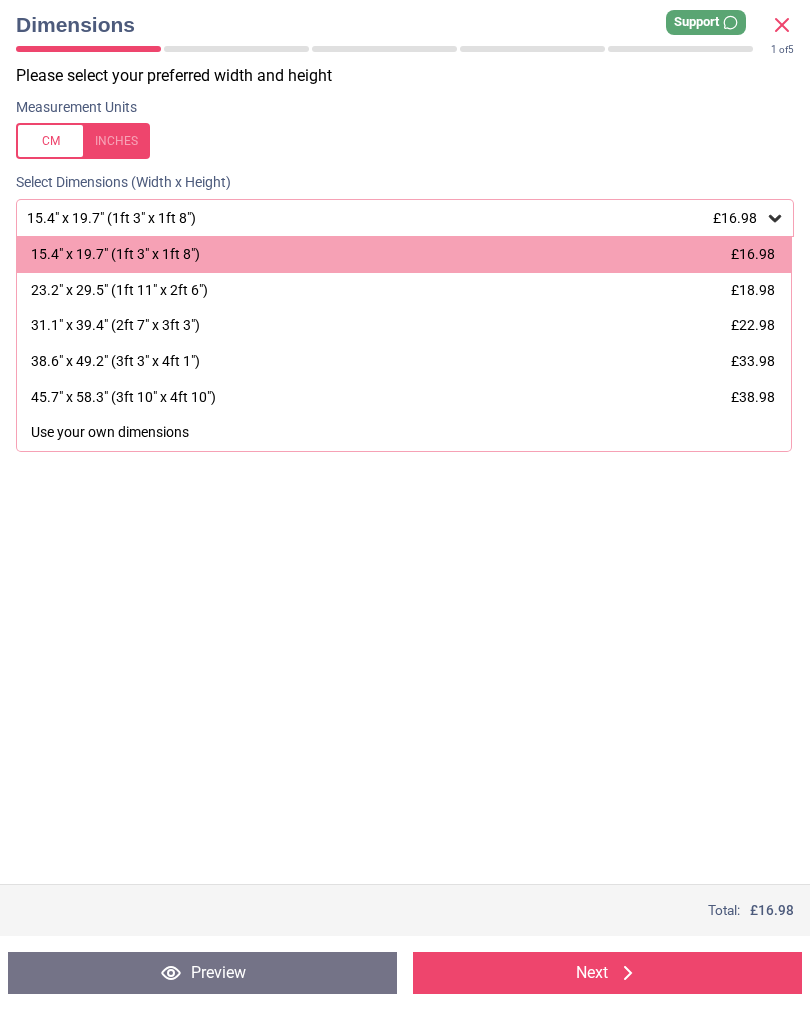 click on "38.6"  x  49.2"    (3ft 3" x 4ft 1")   £33.98" at bounding box center [404, 362] 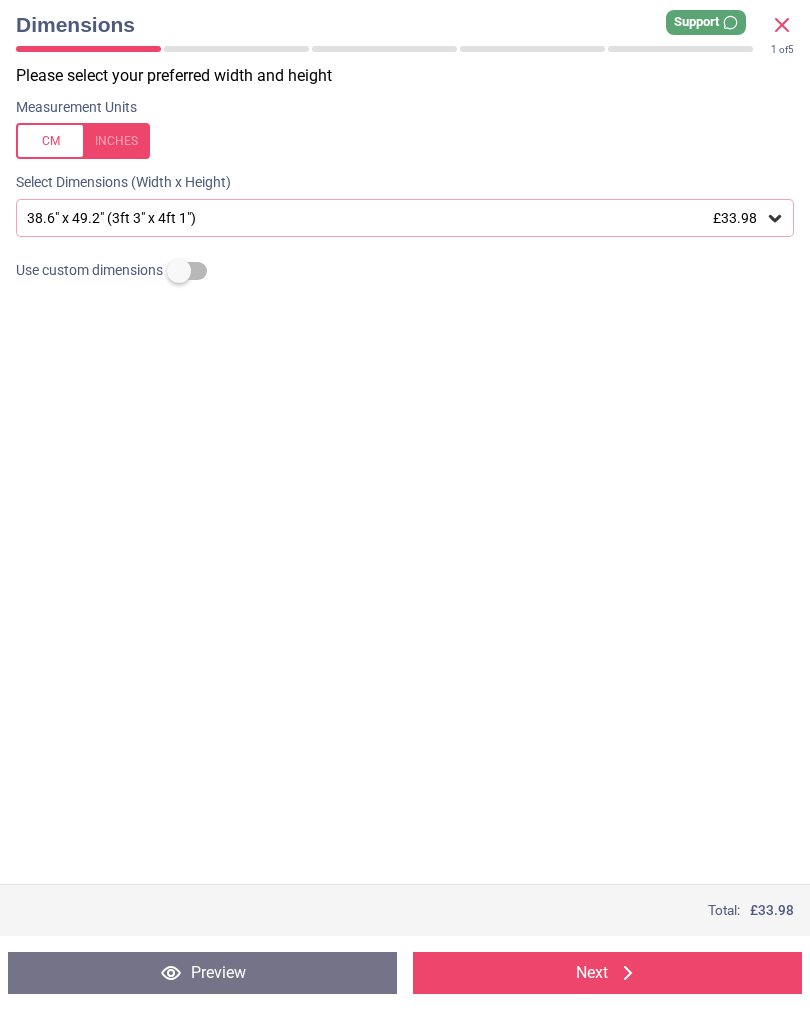 click on "Preview Next Next" at bounding box center [405, 973] 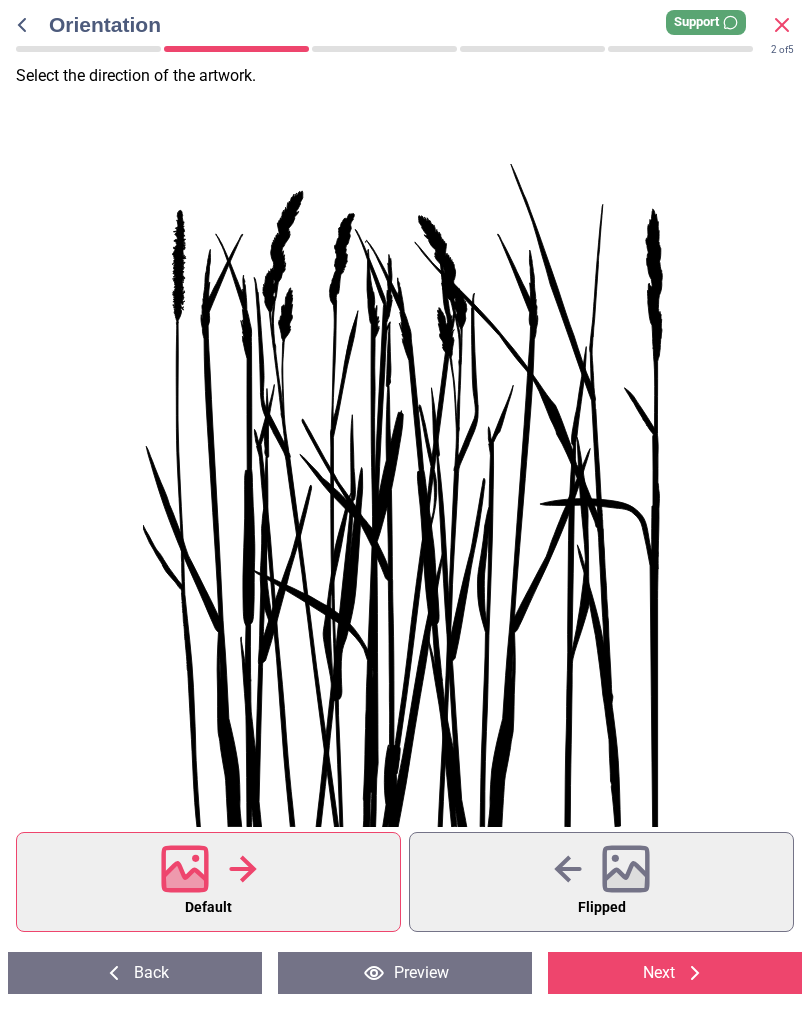 click on "Next" at bounding box center [675, 973] 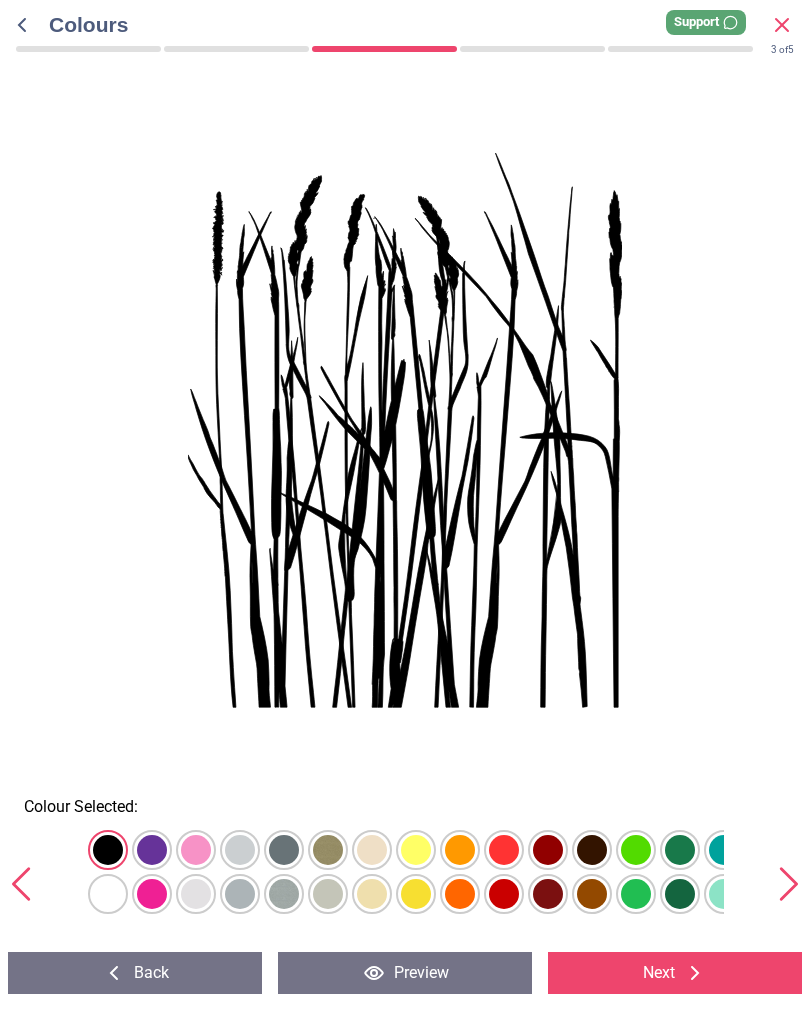 click at bounding box center (108, 850) 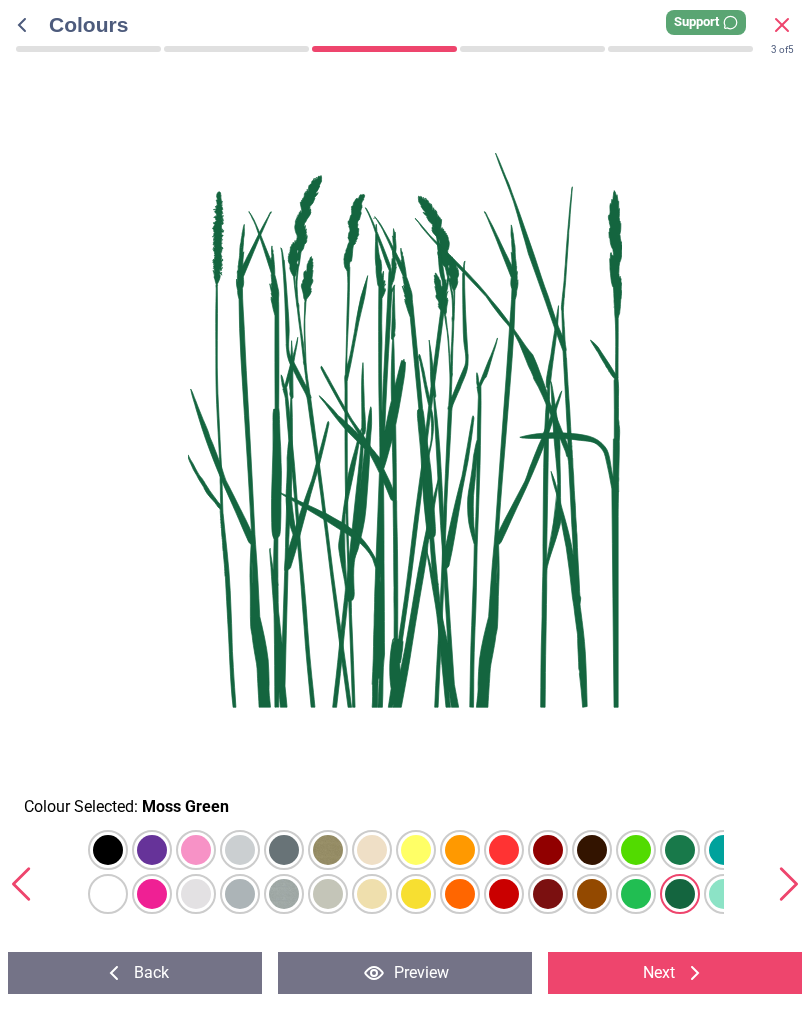 click at bounding box center [108, 850] 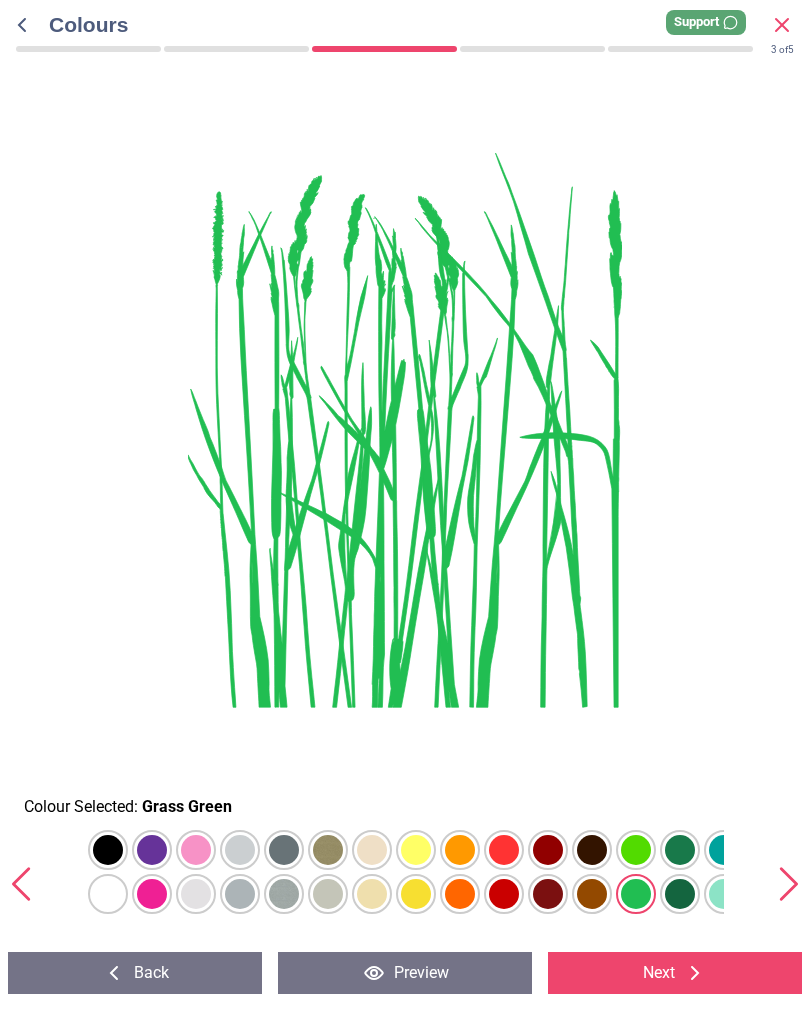 click 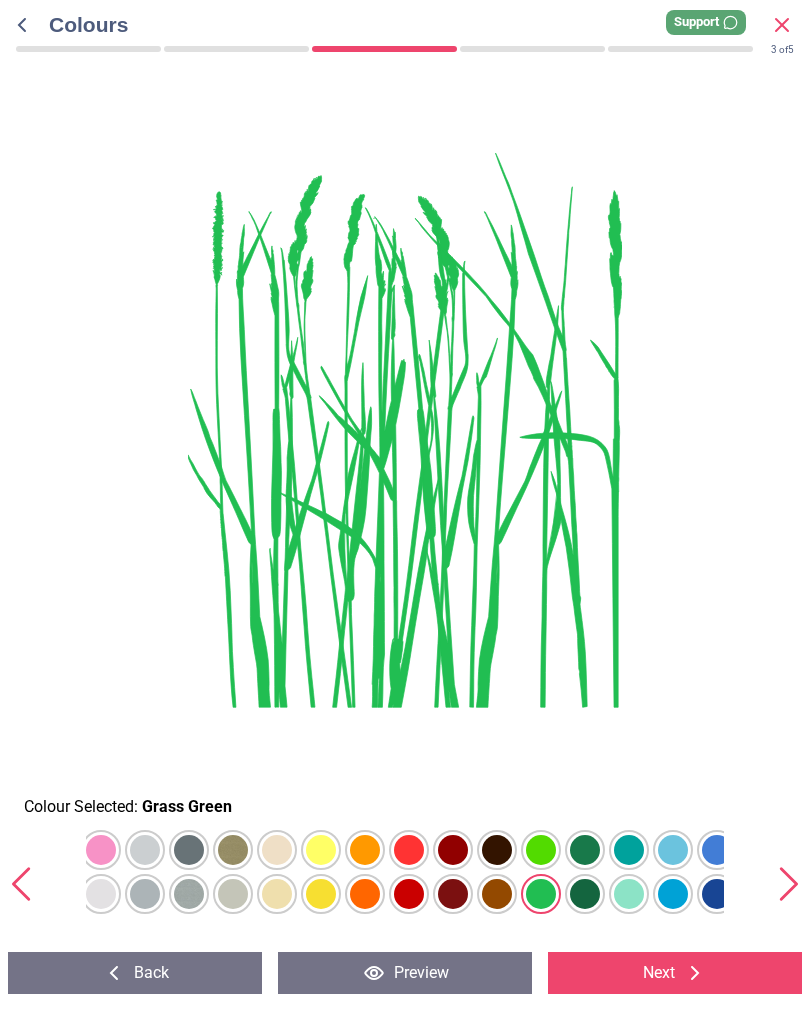 scroll, scrollTop: 0, scrollLeft: 100, axis: horizontal 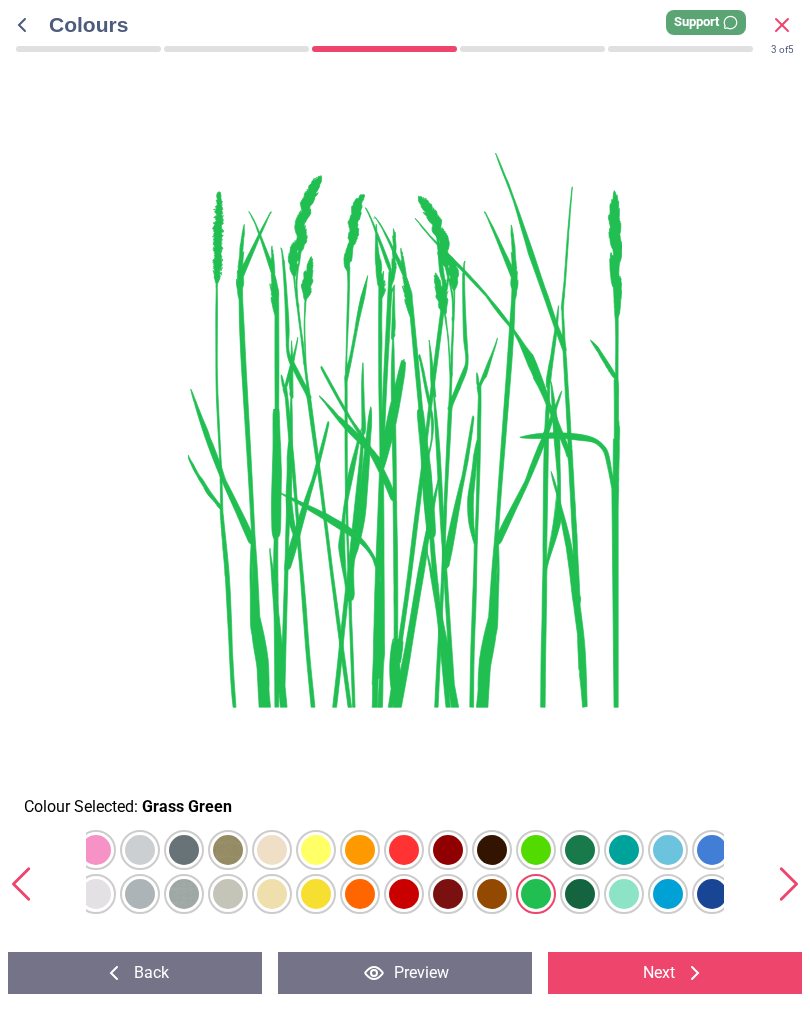 click 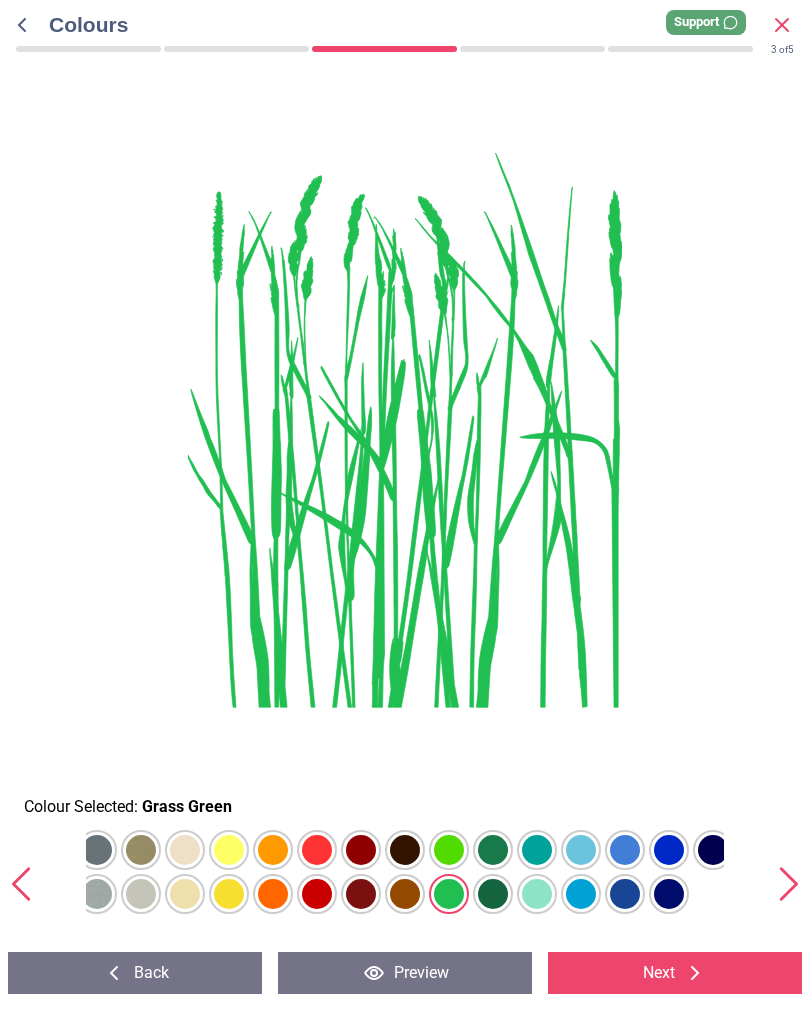scroll, scrollTop: 0, scrollLeft: 200, axis: horizontal 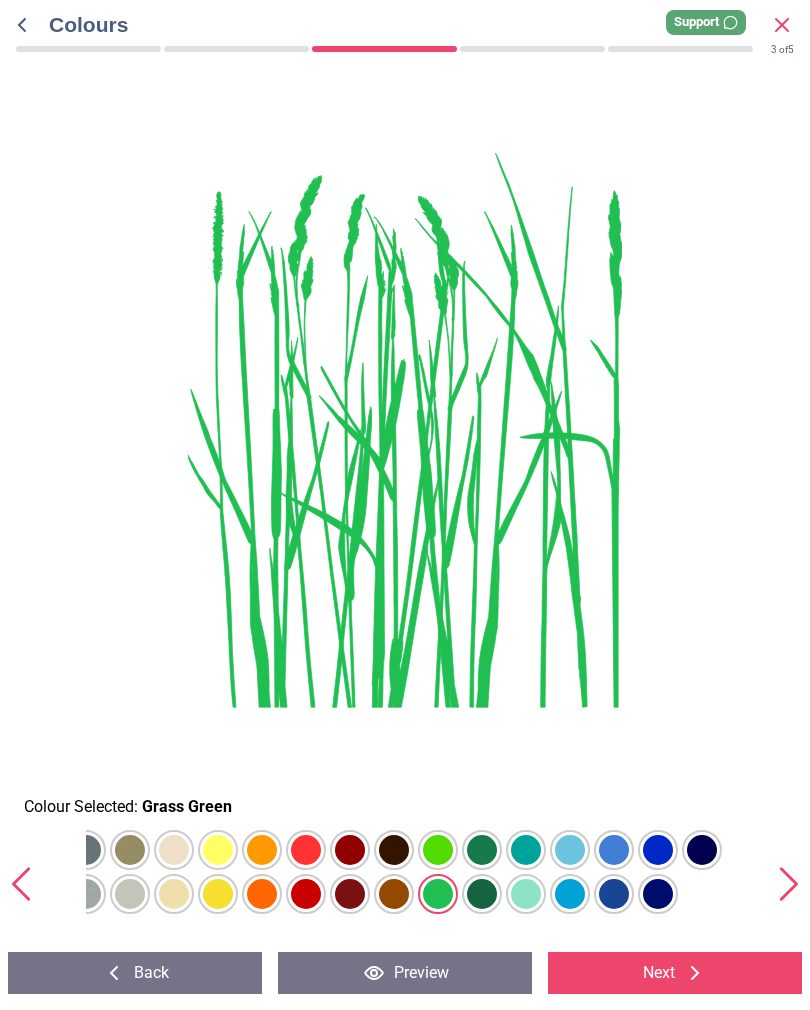 click at bounding box center (-90, 850) 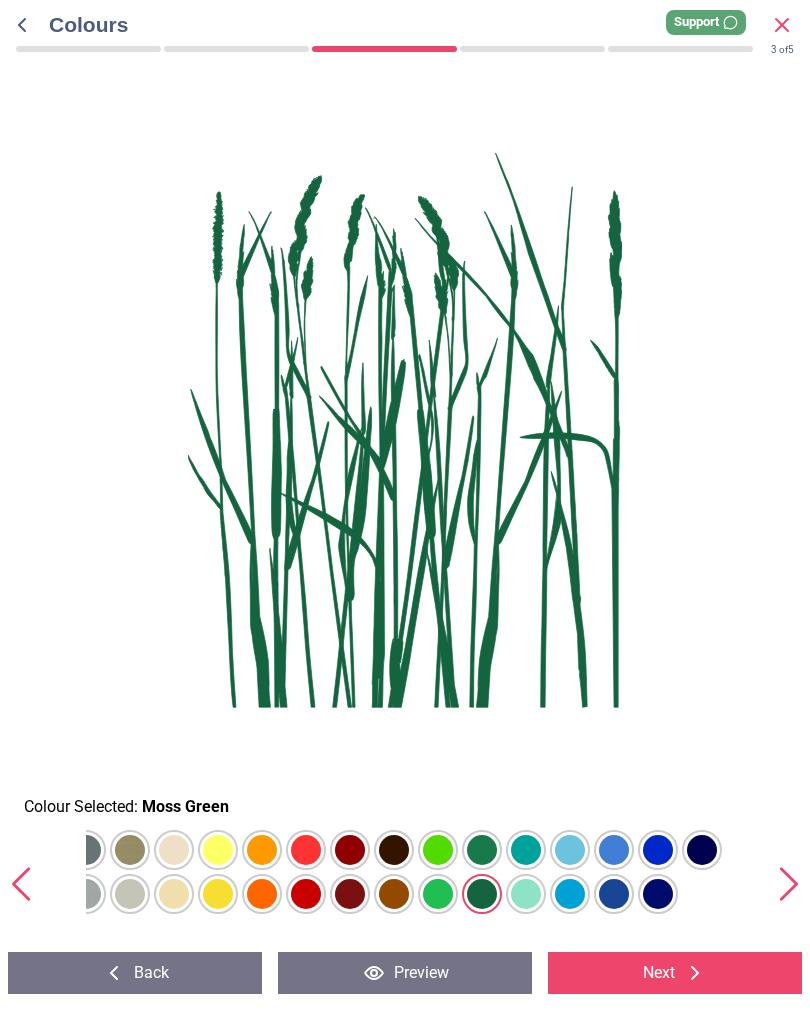 click at bounding box center [-90, 850] 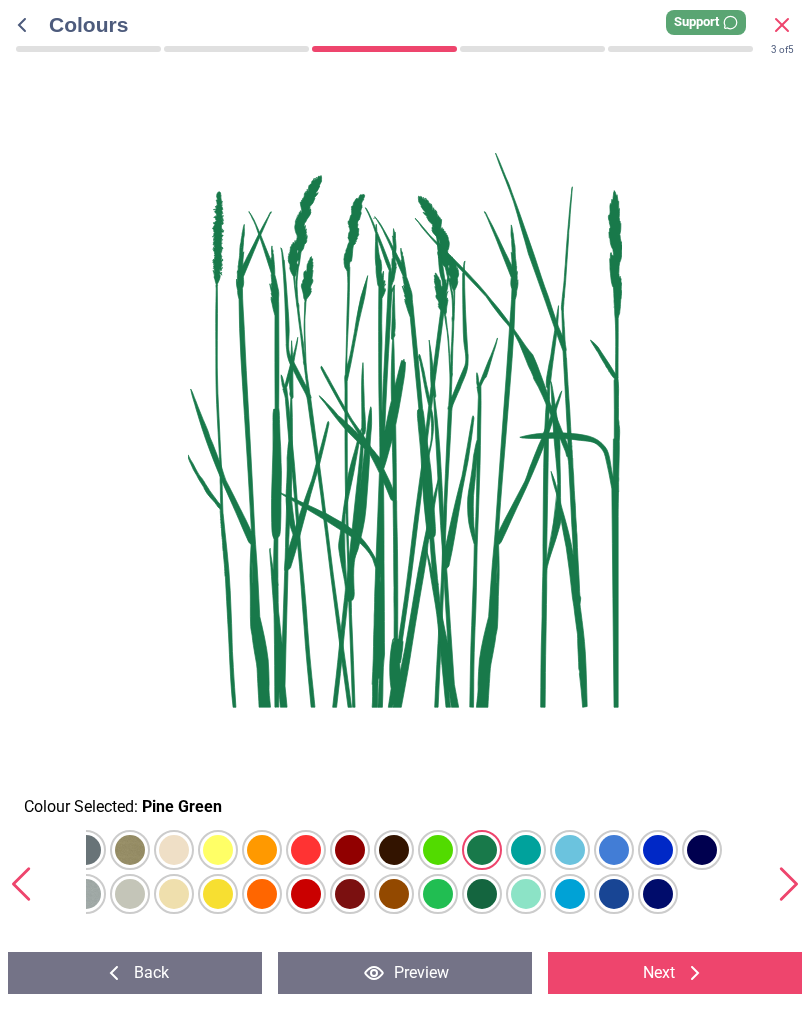 click at bounding box center [-90, 850] 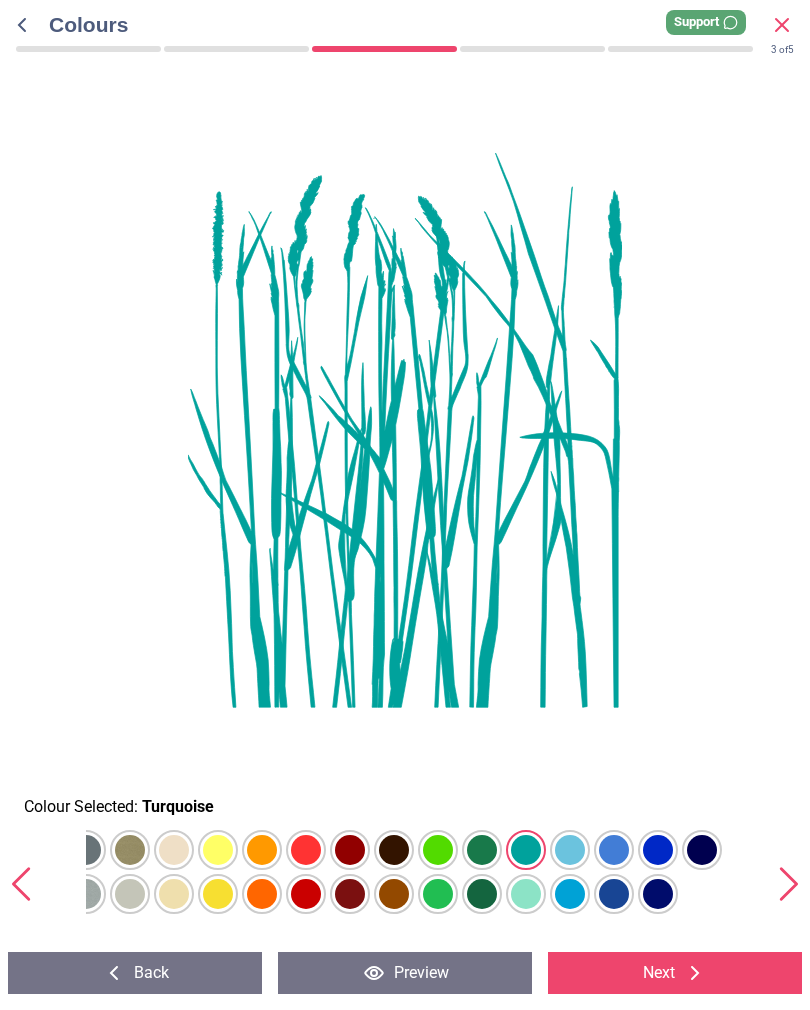 click at bounding box center (-90, 850) 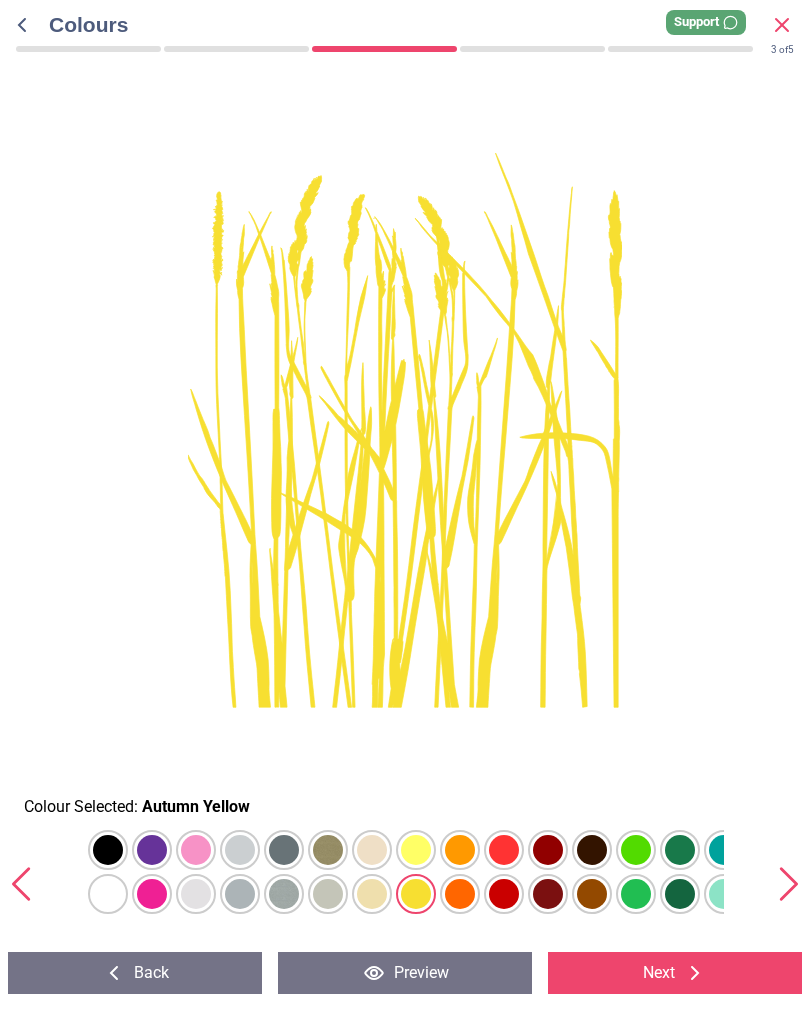 scroll, scrollTop: 0, scrollLeft: 0, axis: both 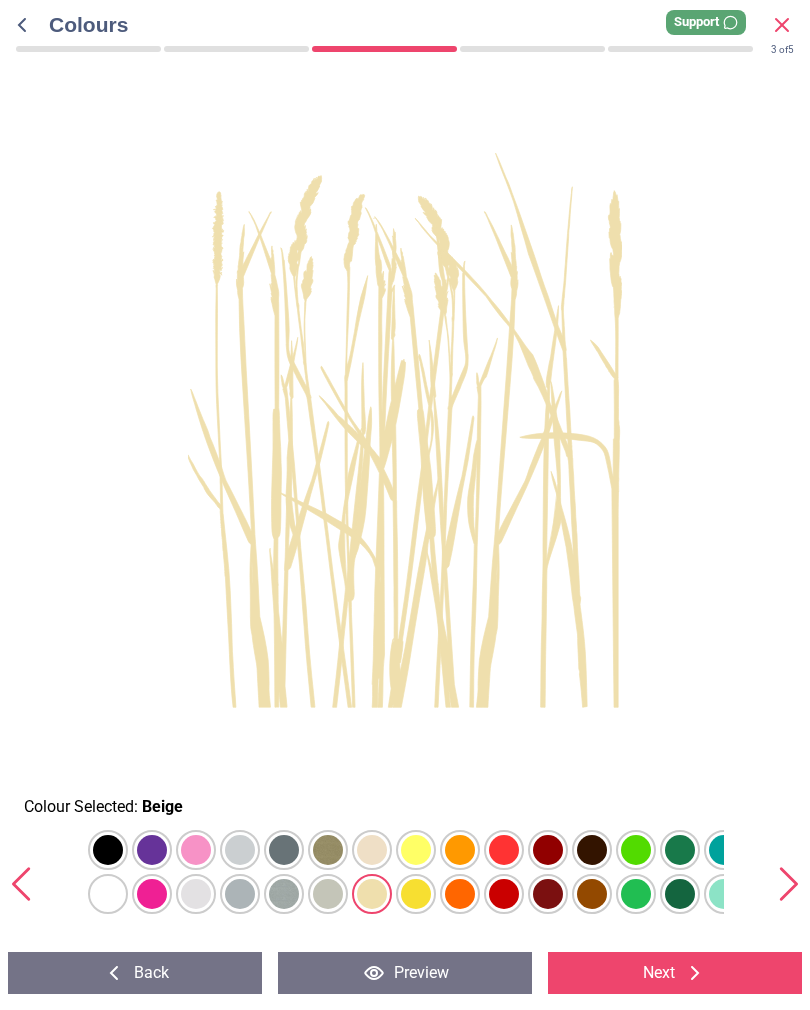 click at bounding box center [108, 850] 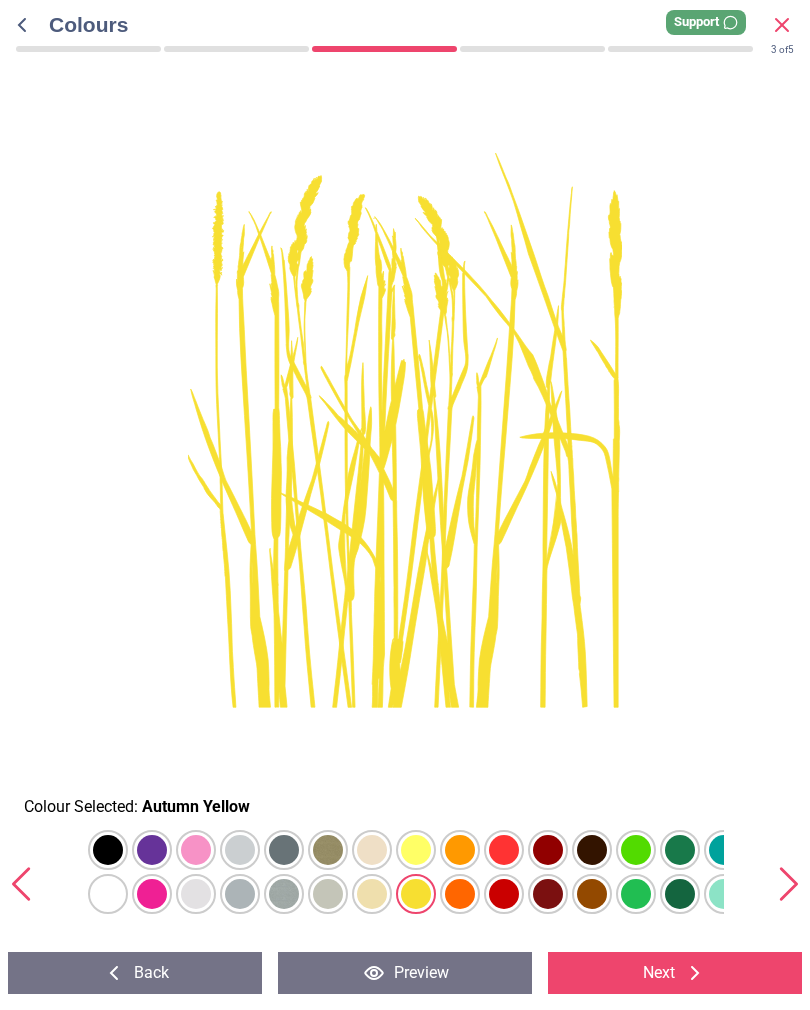 click at bounding box center (108, 850) 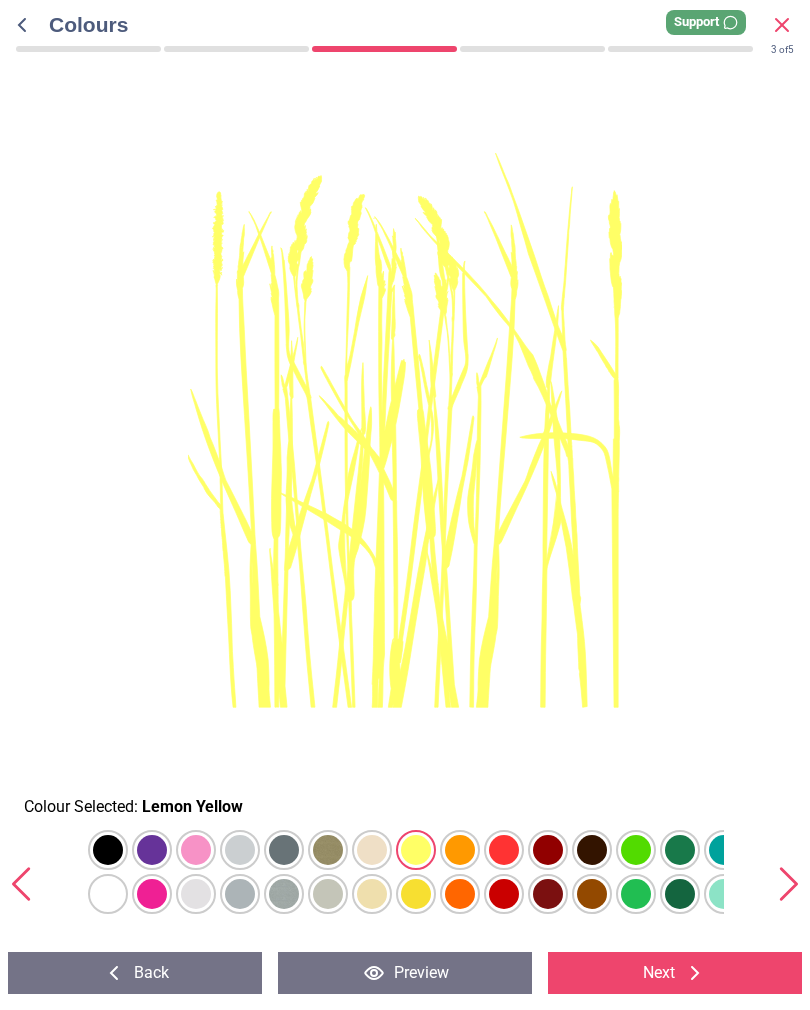 click at bounding box center (108, 850) 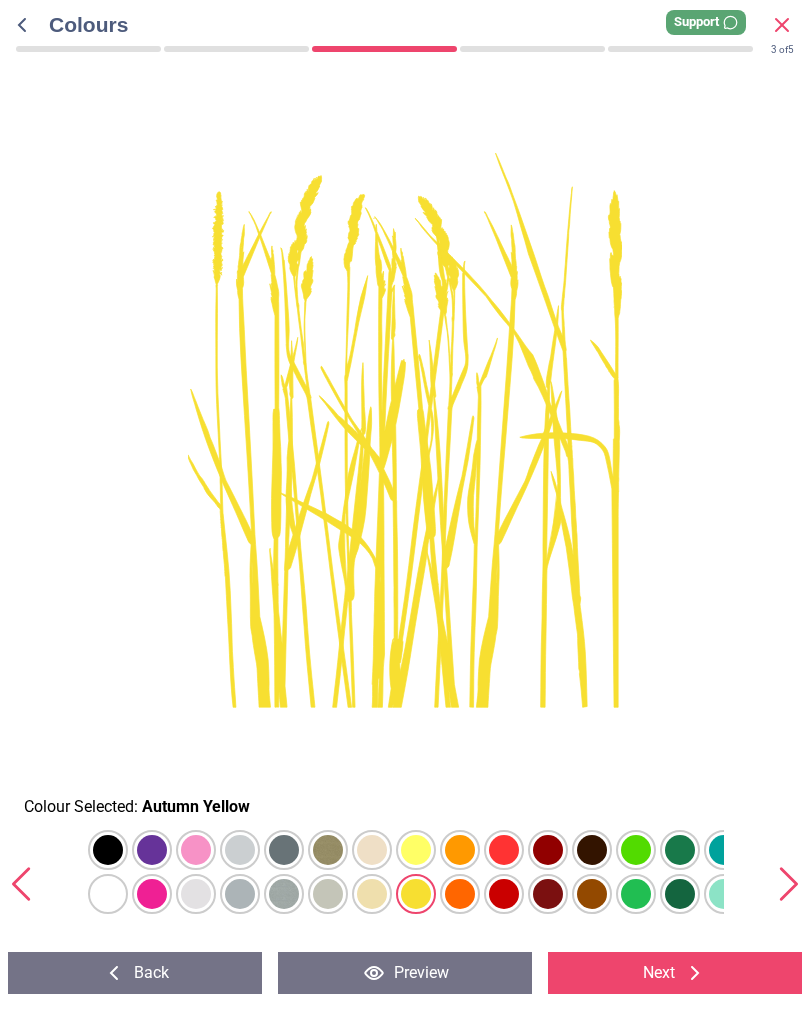 click on "Preview" at bounding box center (405, 973) 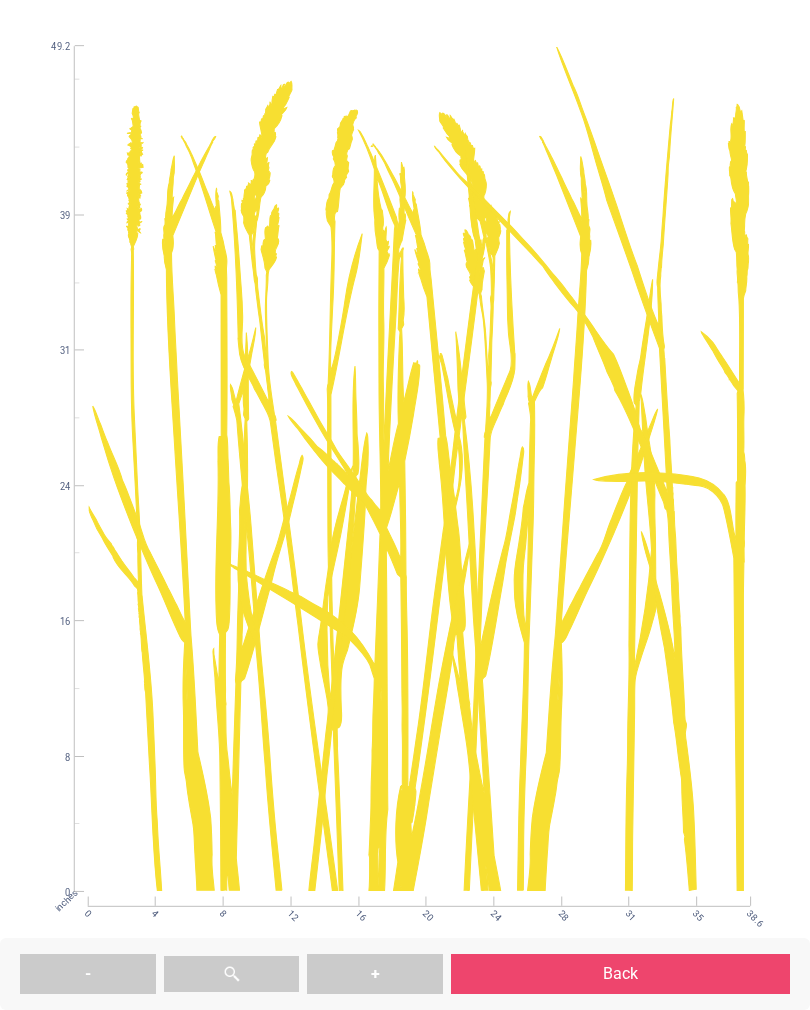 click on "Back" at bounding box center (620, 974) 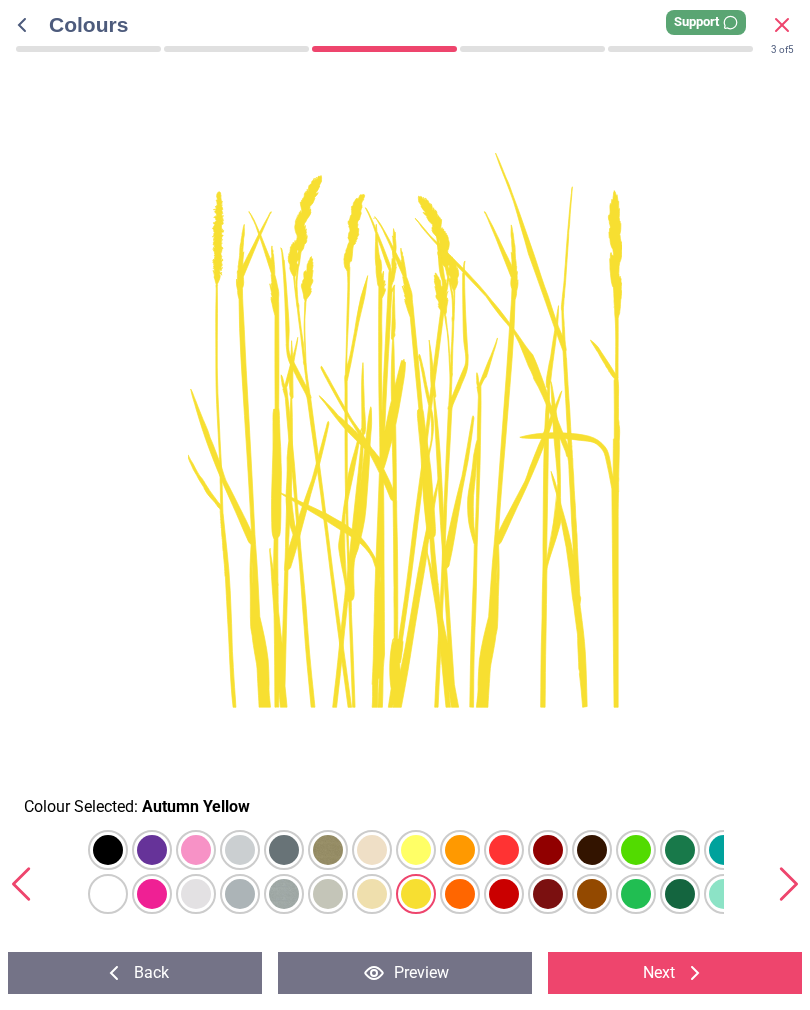 click on "Next" at bounding box center (675, 973) 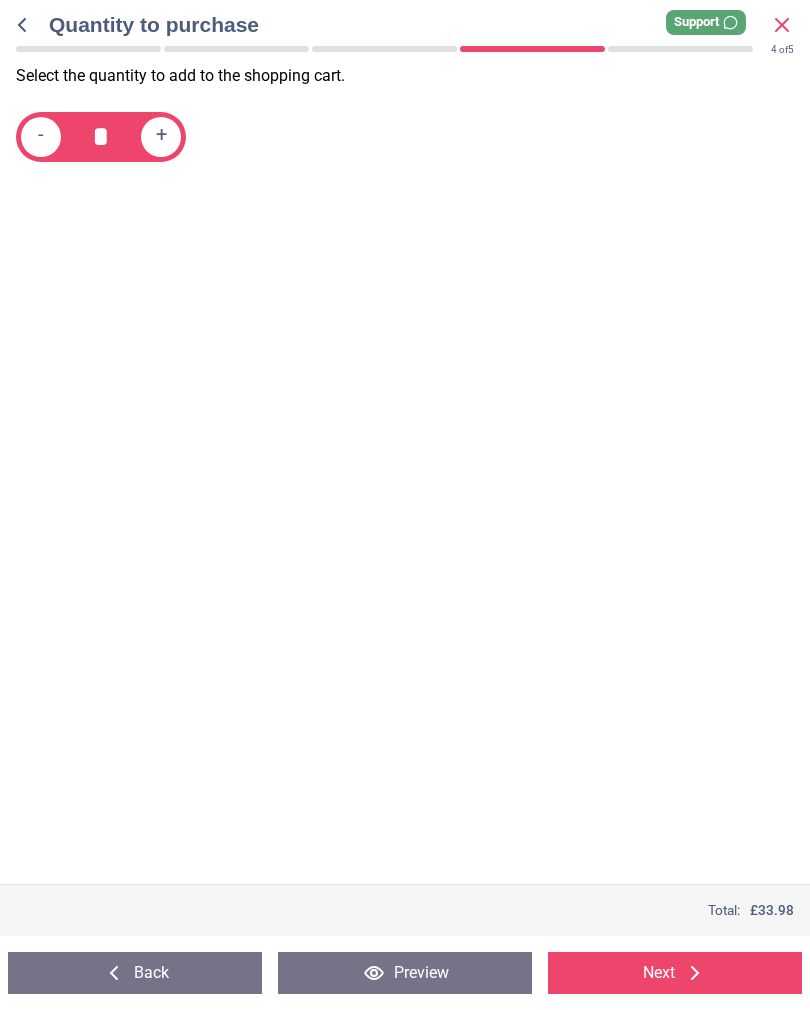 click on "Back" at bounding box center [135, 973] 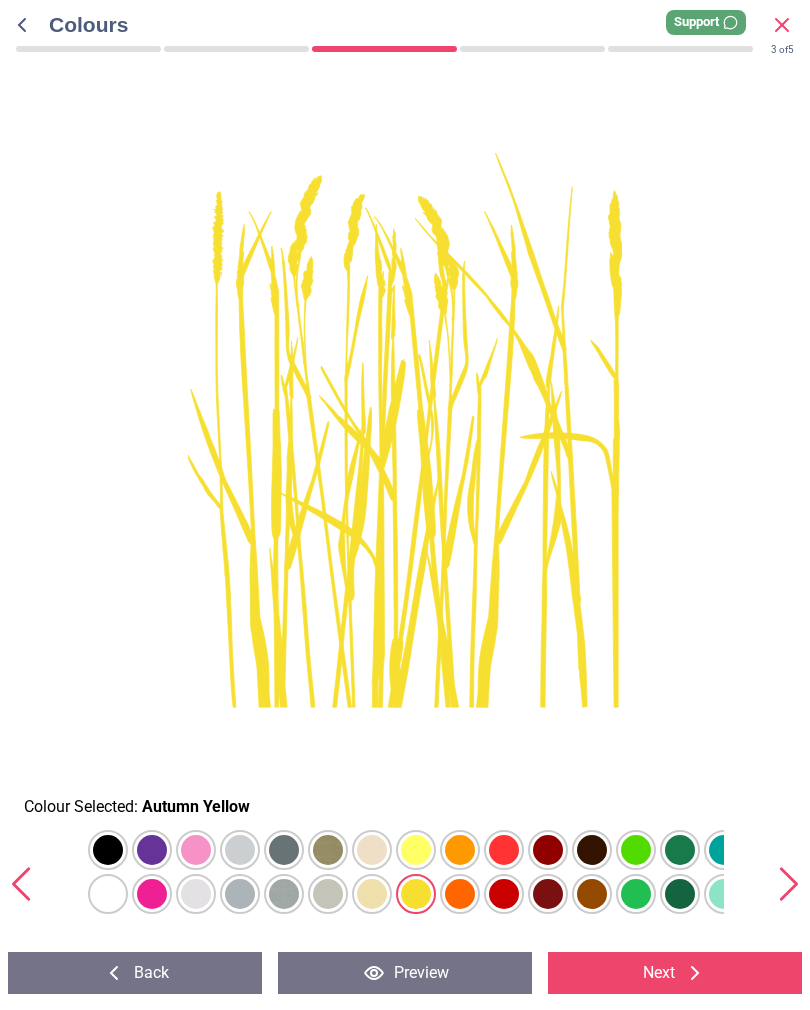 click at bounding box center (108, 850) 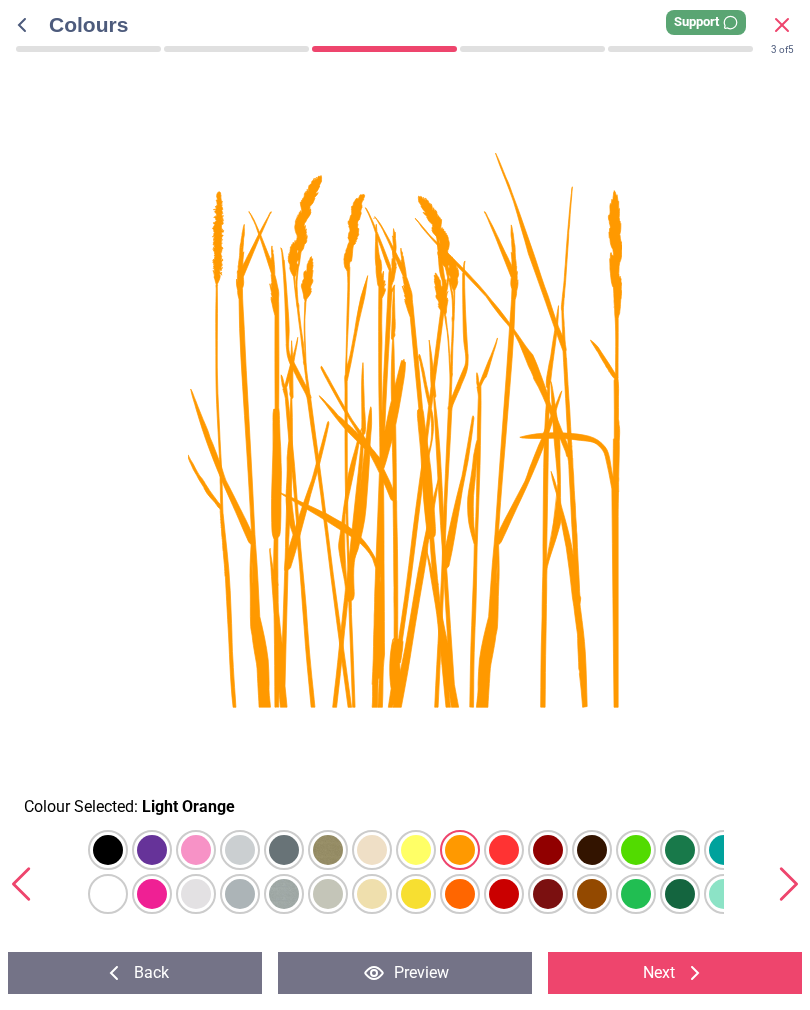click at bounding box center (108, 850) 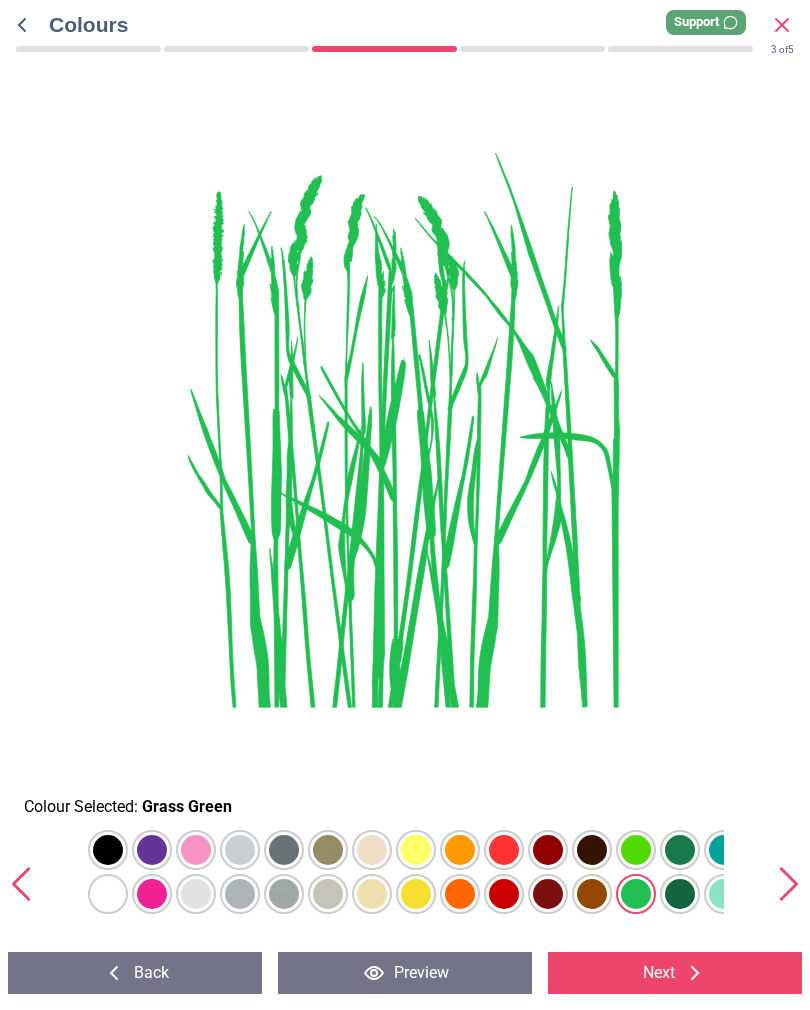 click at bounding box center (108, 850) 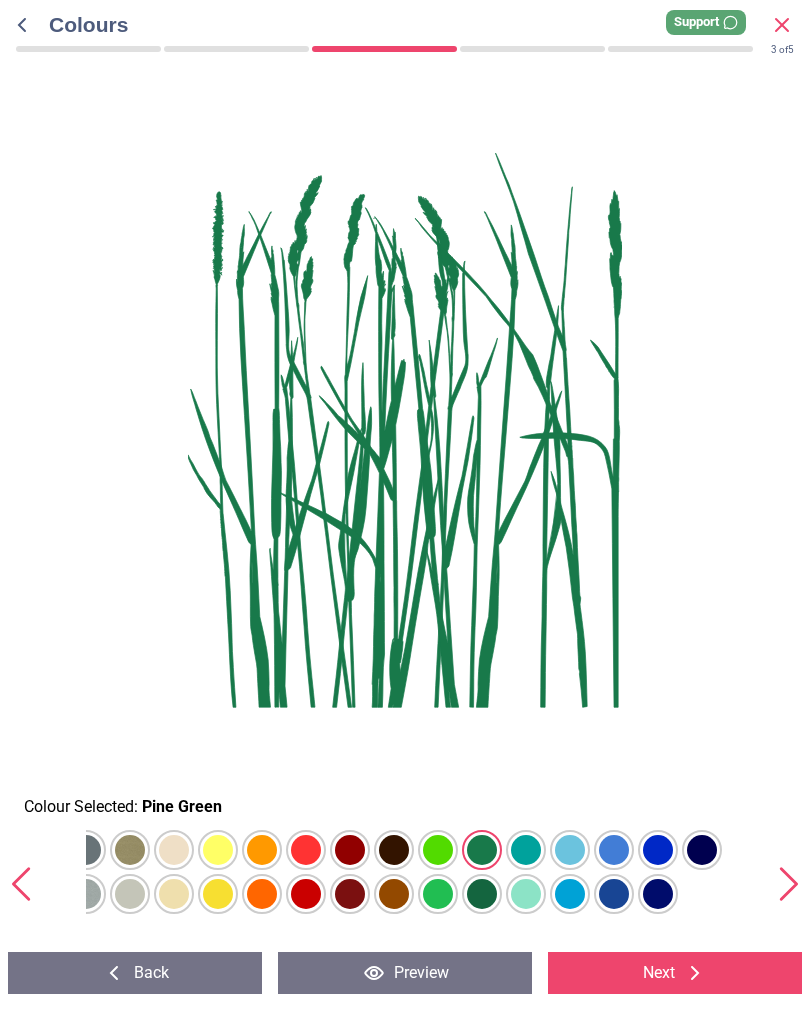 scroll, scrollTop: 0, scrollLeft: 198, axis: horizontal 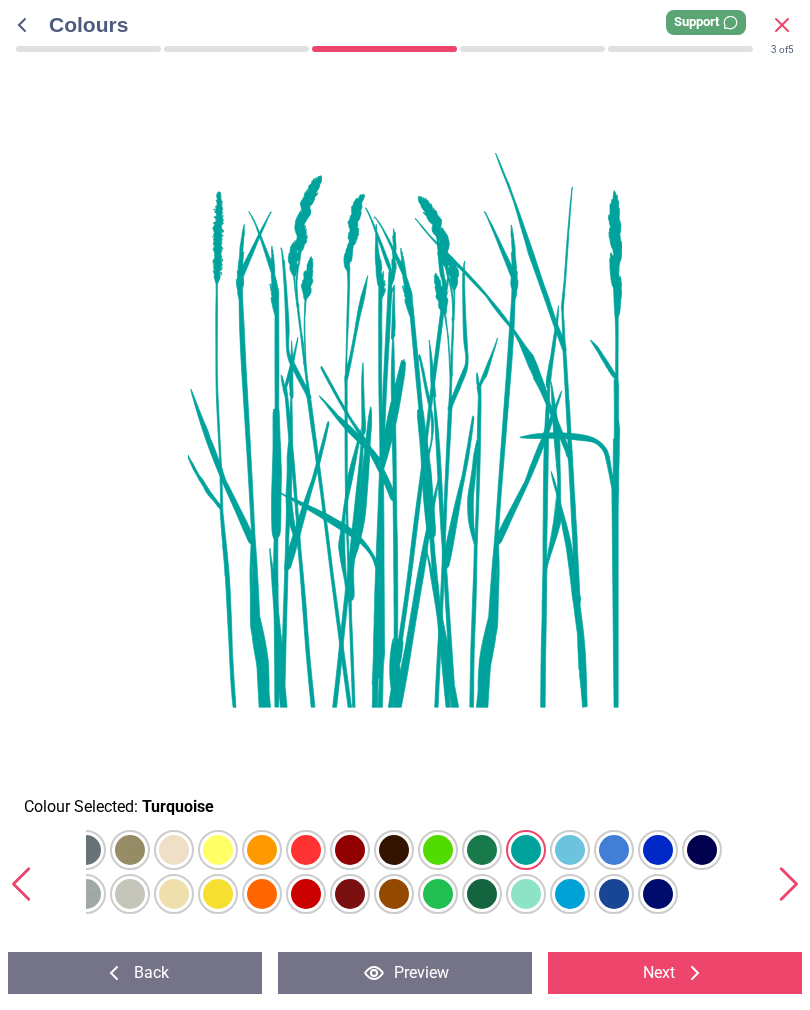 click on "Preview" at bounding box center [405, 973] 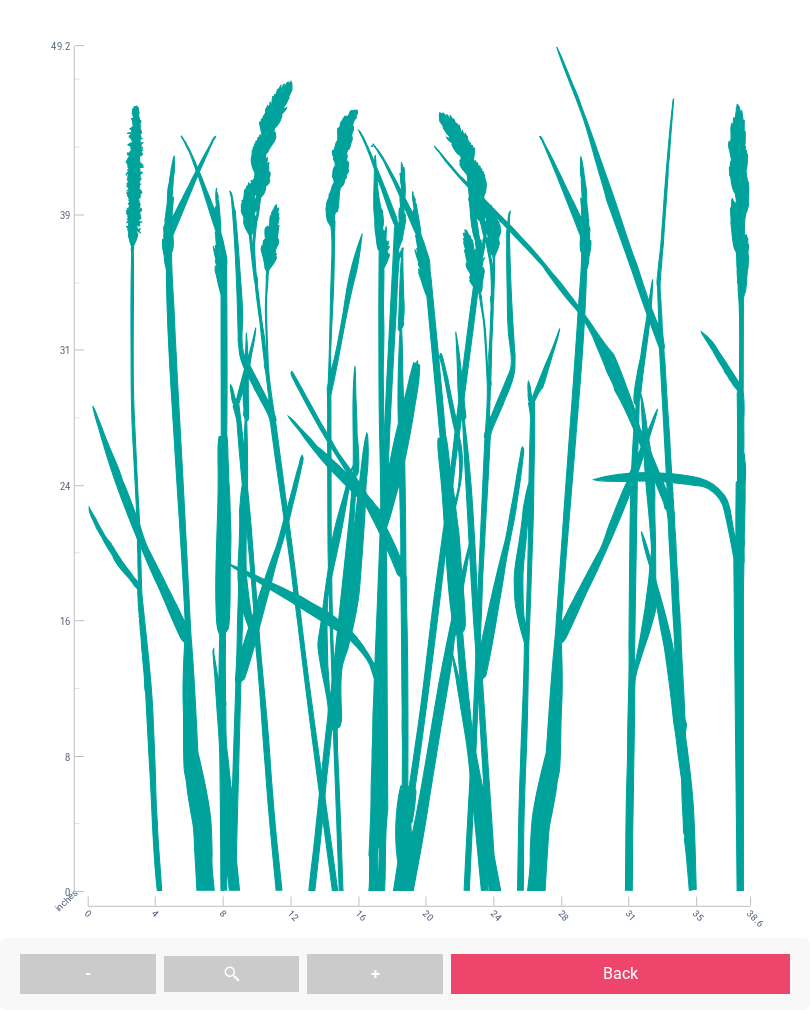 click on "Back" at bounding box center [620, 974] 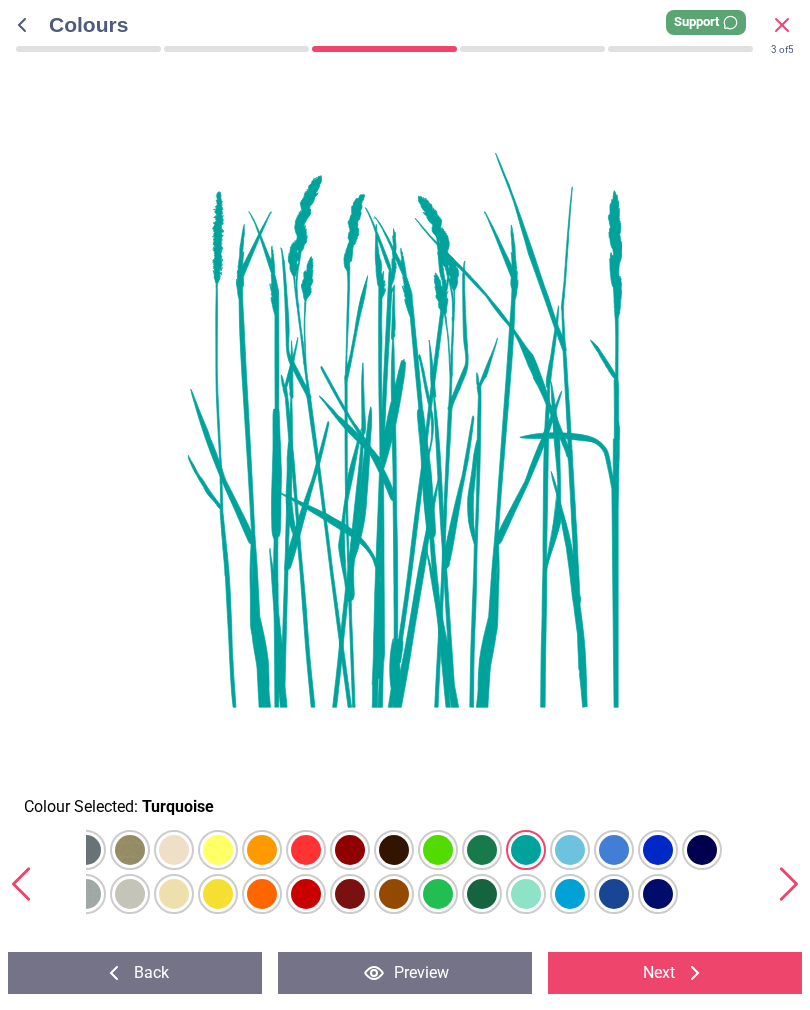 click 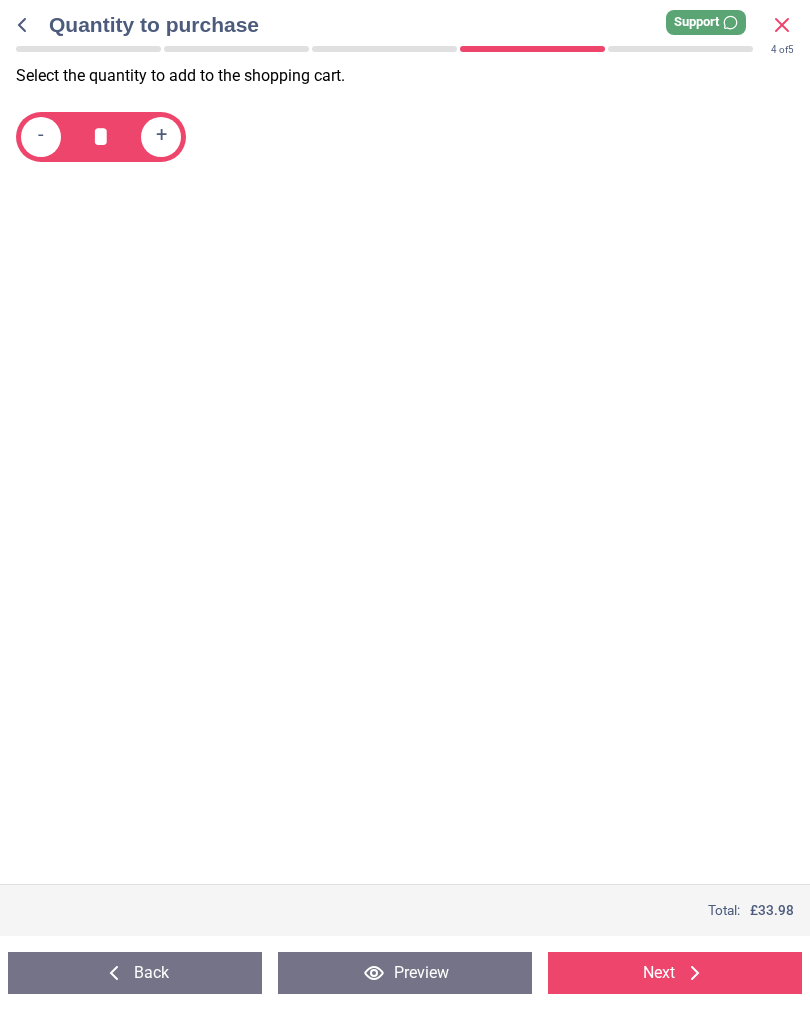 click on "Next" at bounding box center (675, 973) 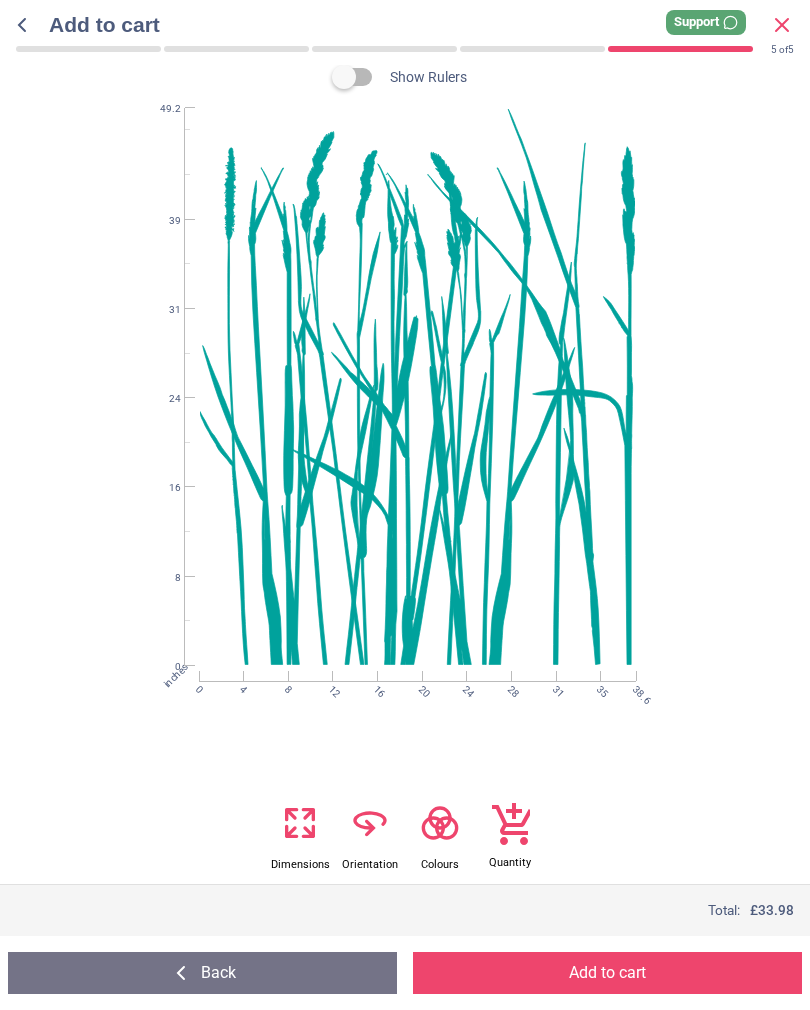 click at bounding box center [344, 77] 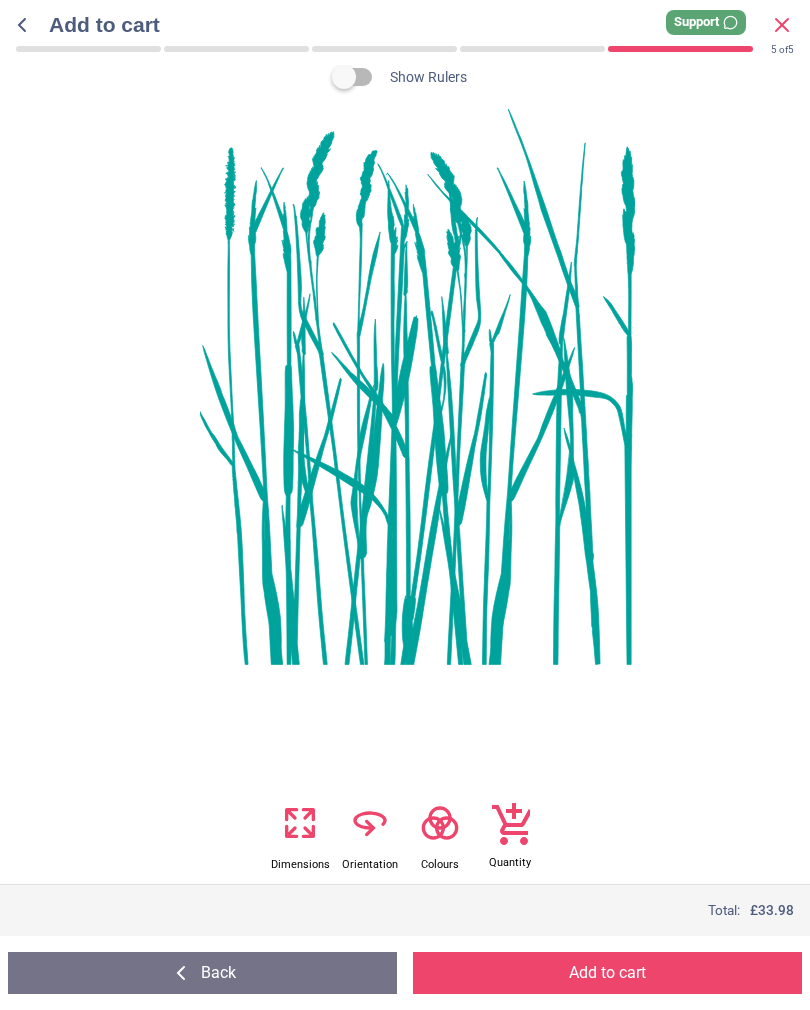 click at bounding box center [344, 77] 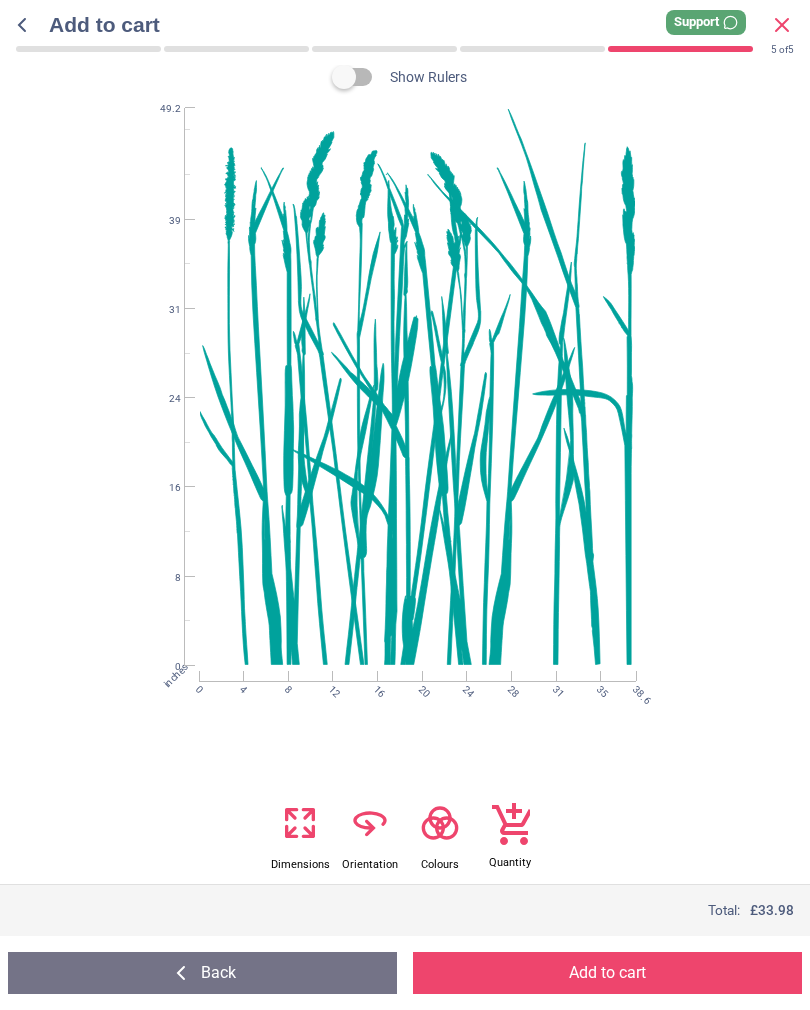 click on "Back" at bounding box center [202, 973] 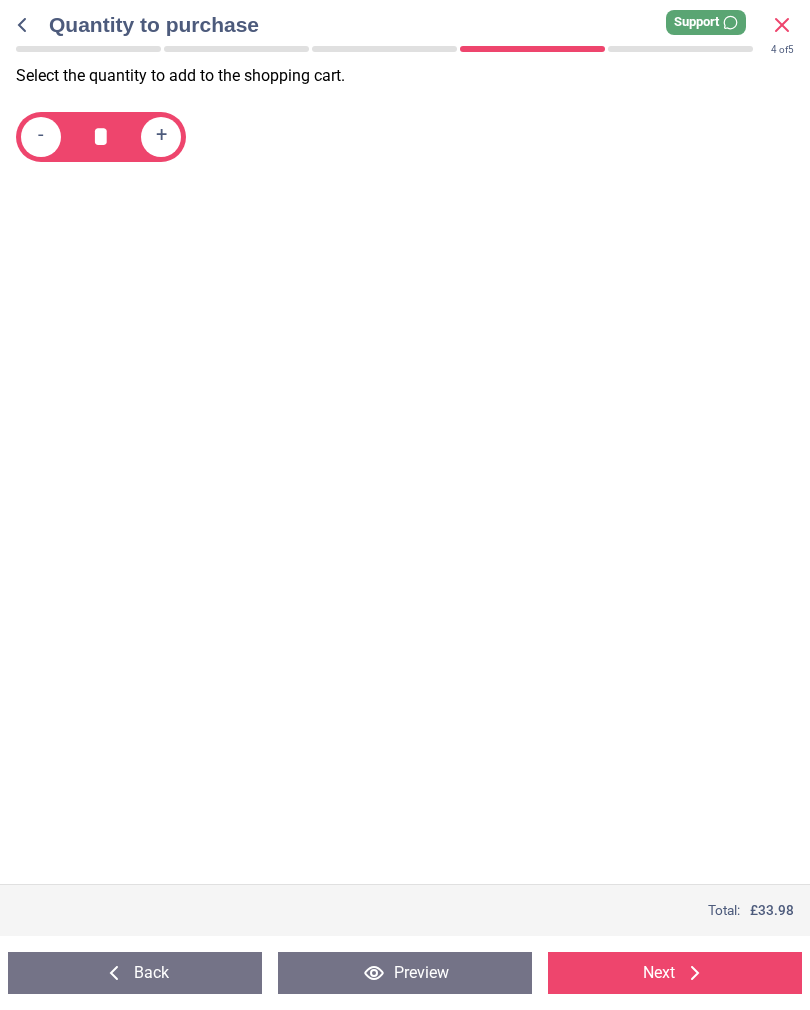 click on "Back" at bounding box center [135, 973] 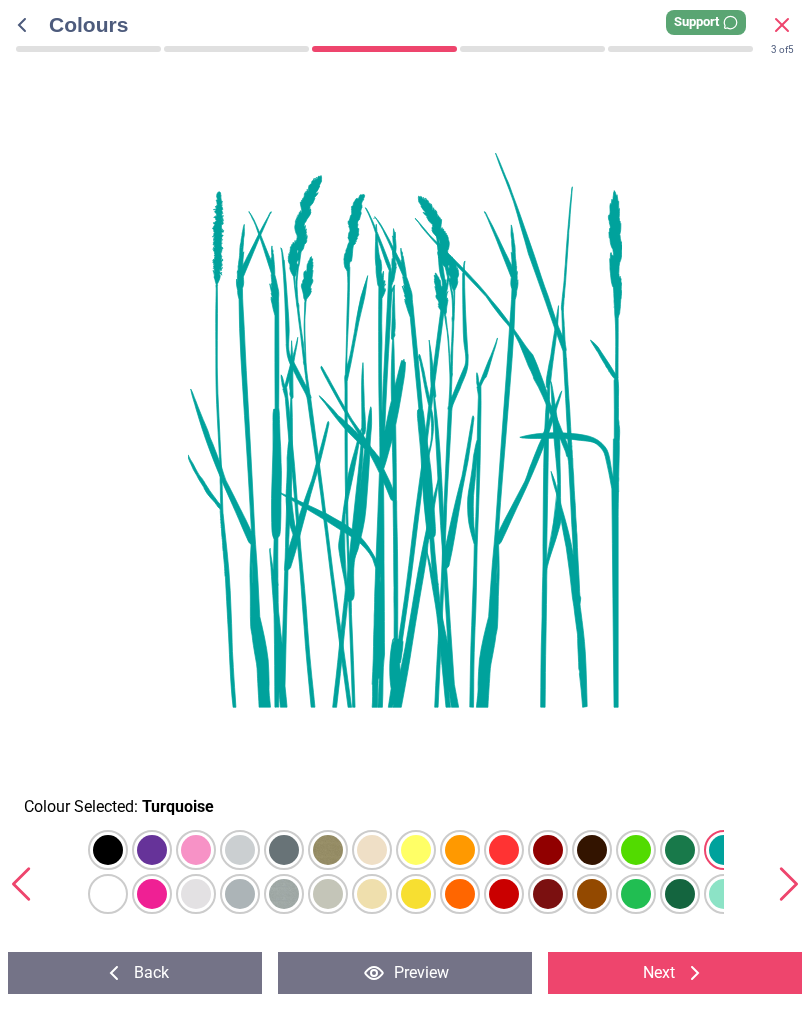 click on "Back" at bounding box center [135, 973] 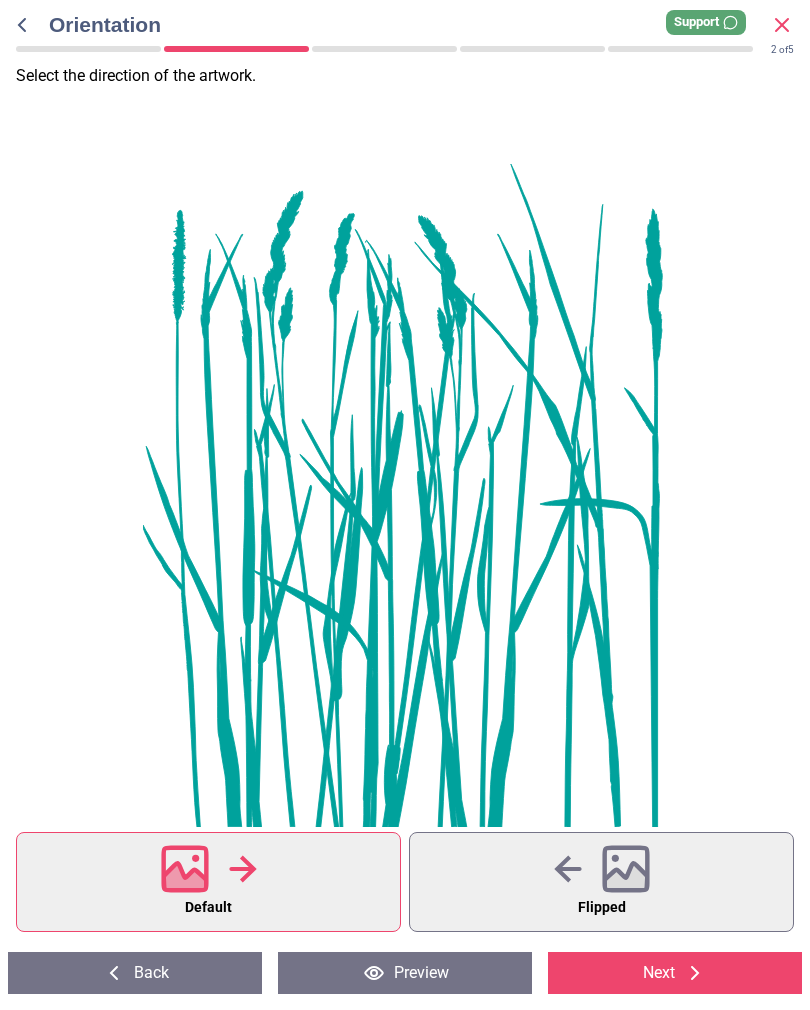 click on "Back" at bounding box center (135, 973) 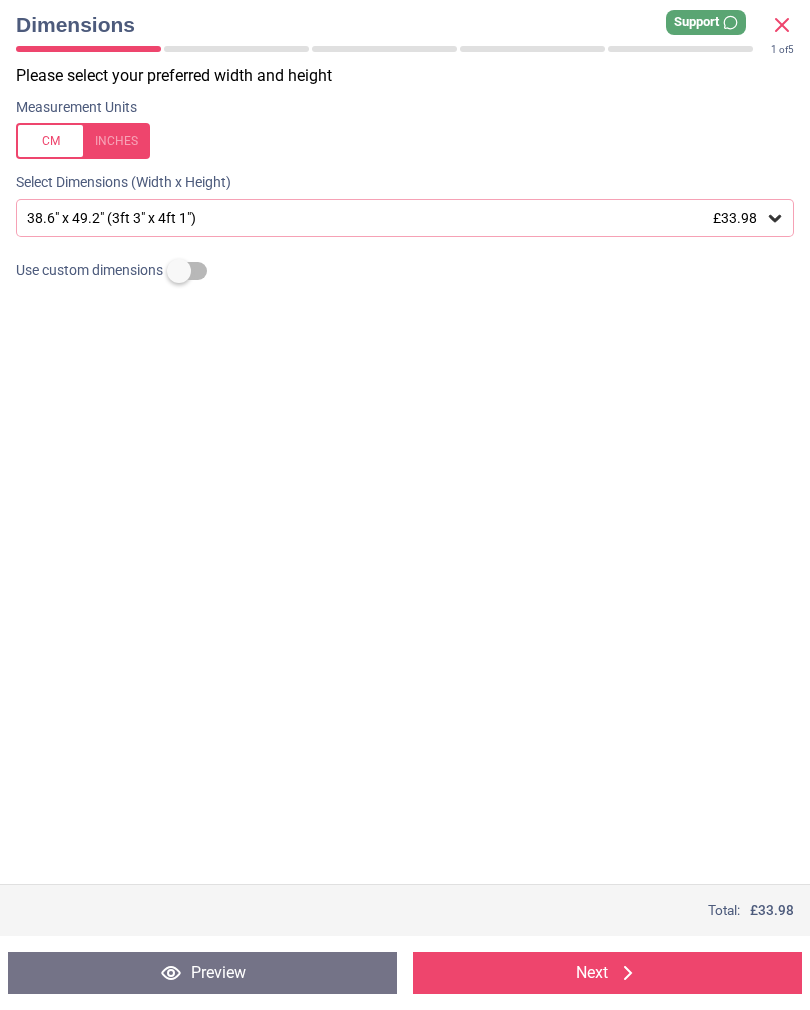 click 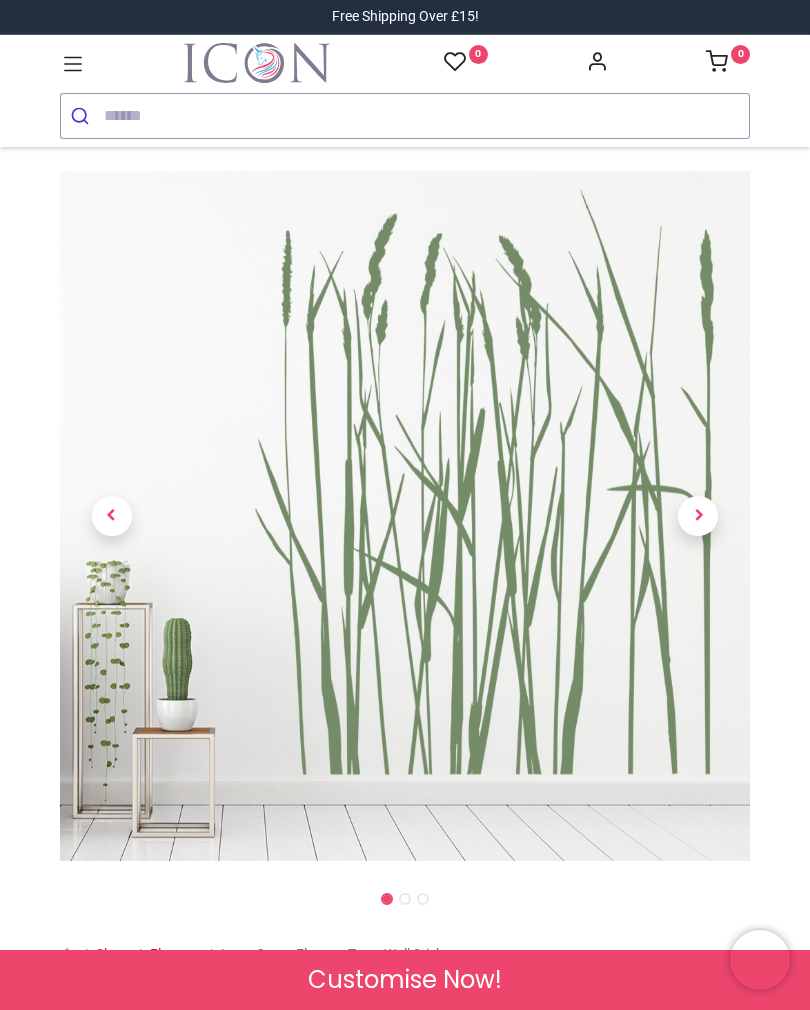 scroll, scrollTop: 0, scrollLeft: 0, axis: both 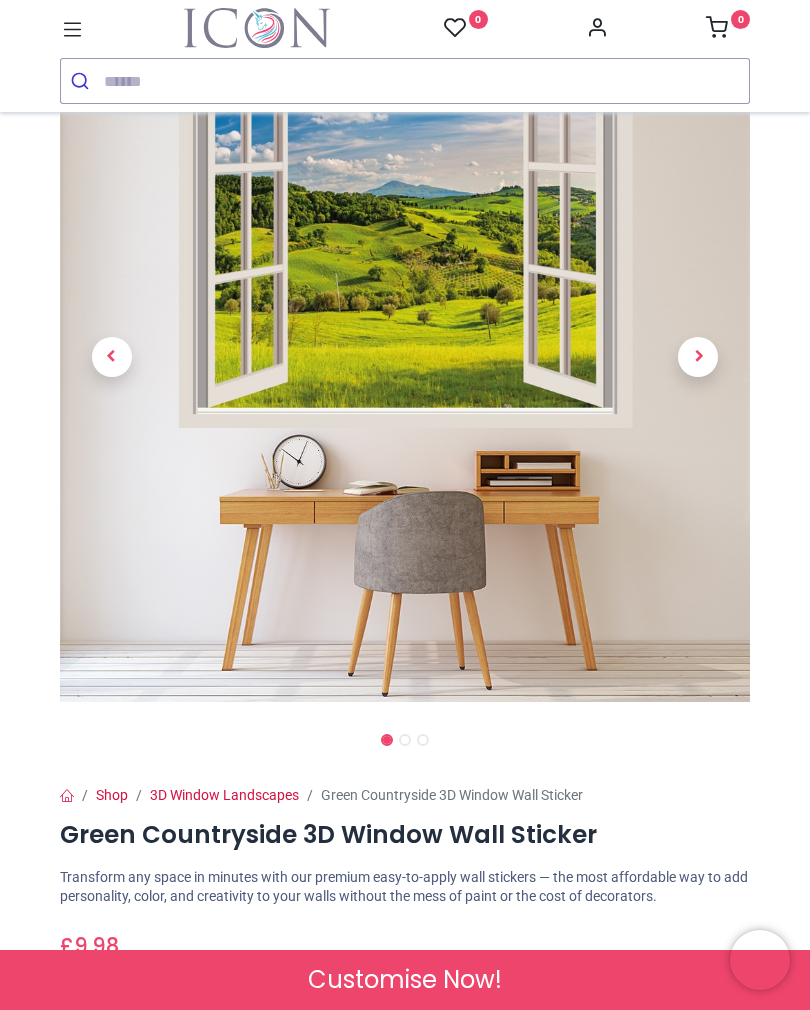 click at bounding box center (698, 357) 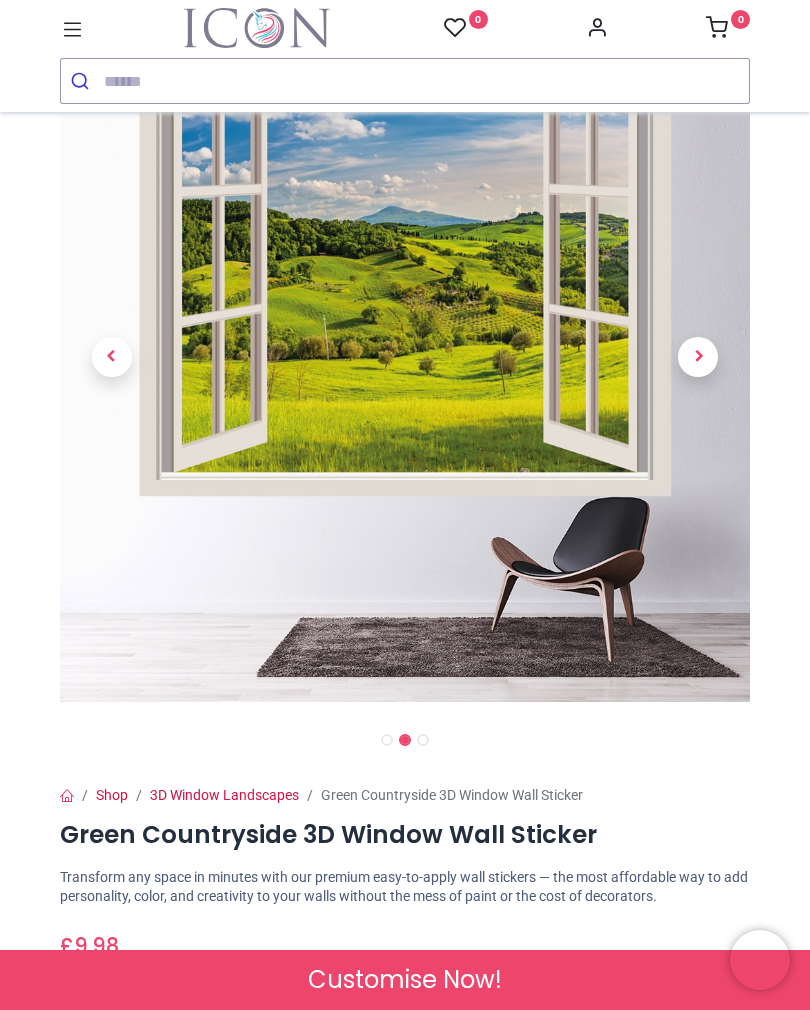 click at bounding box center [698, 357] 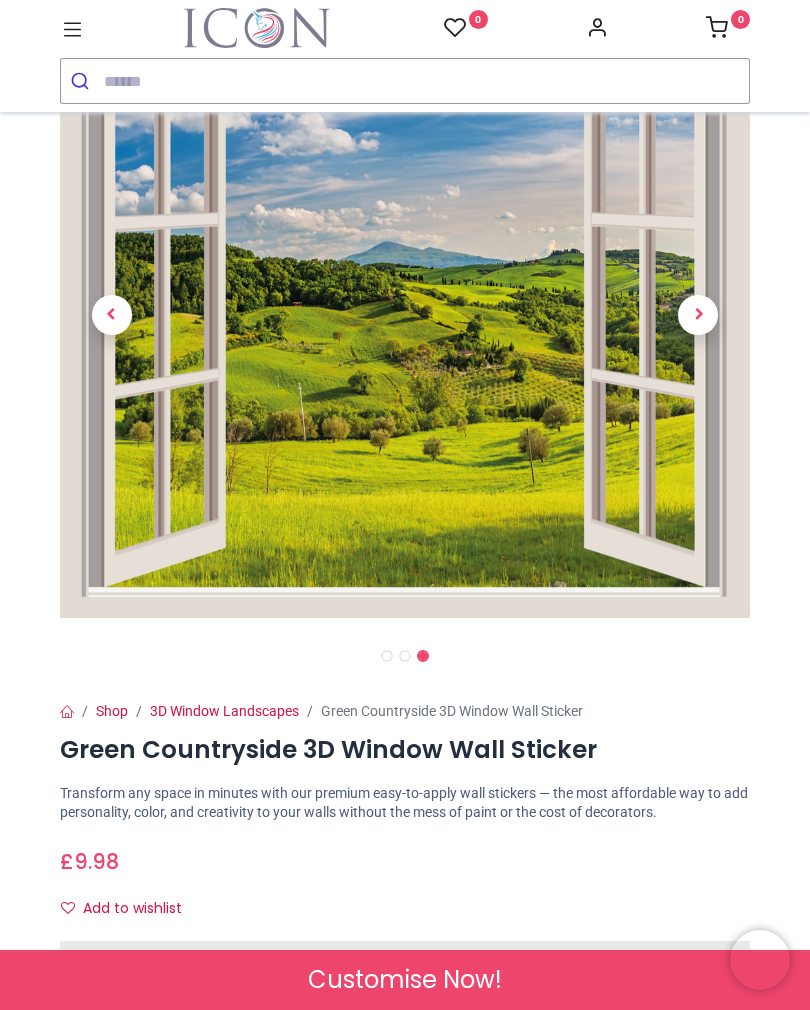 scroll, scrollTop: 130, scrollLeft: 0, axis: vertical 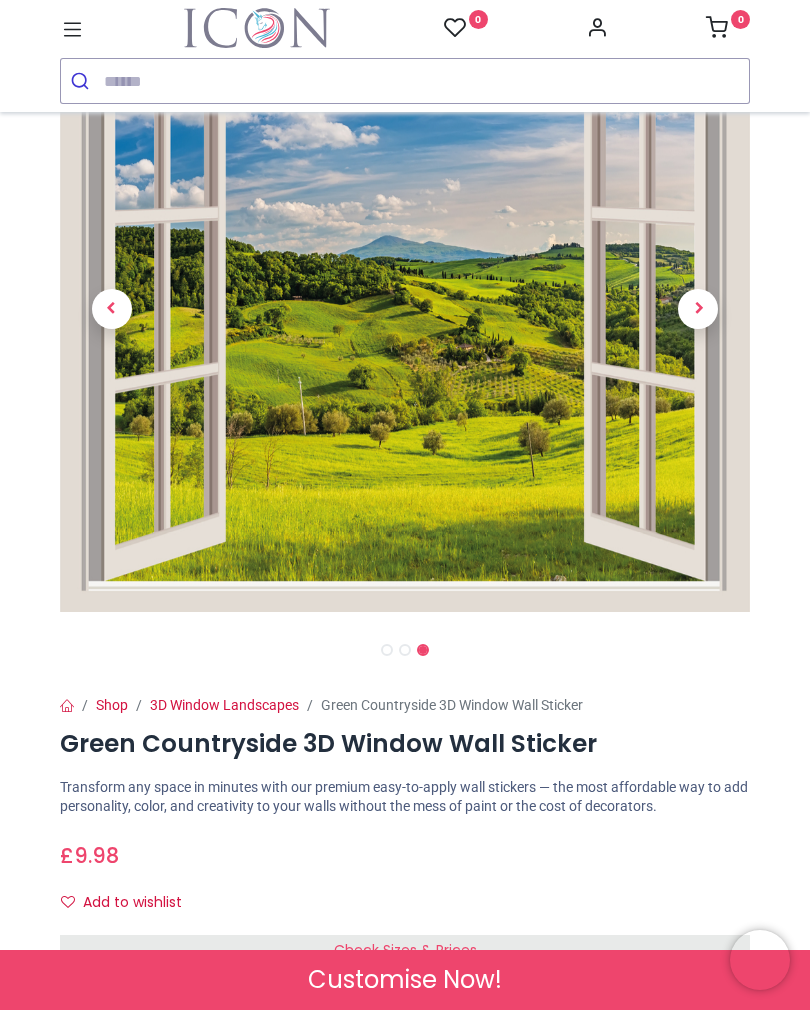 click at bounding box center [112, 309] 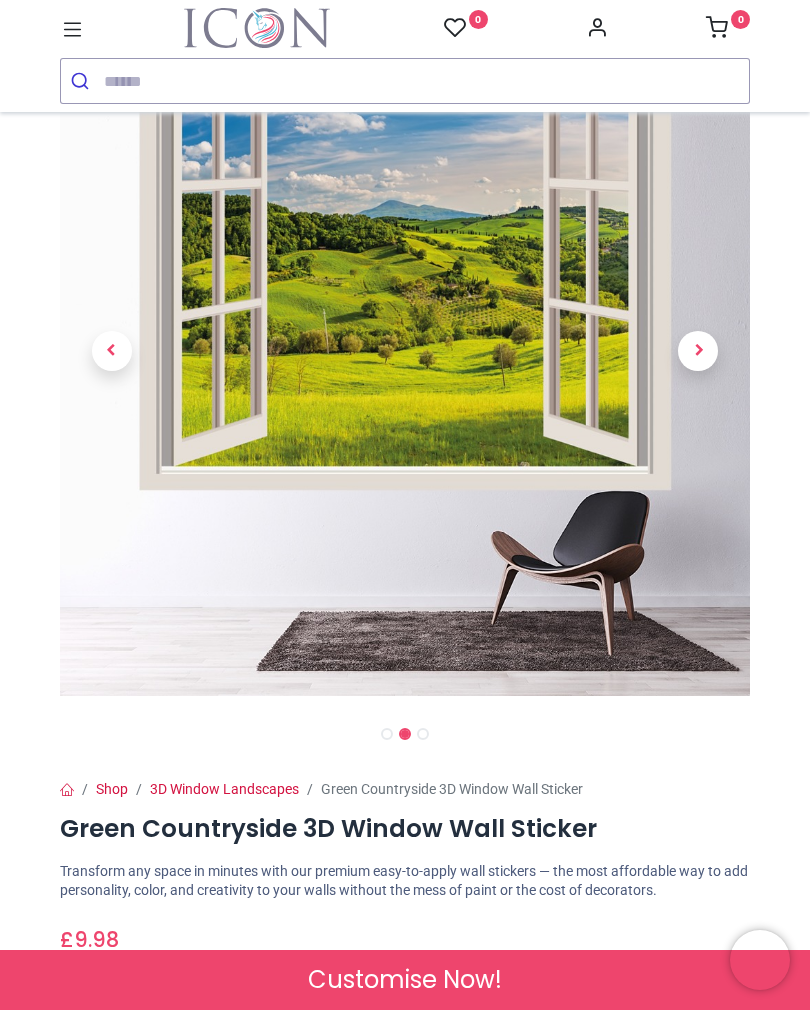 click at bounding box center [112, 351] 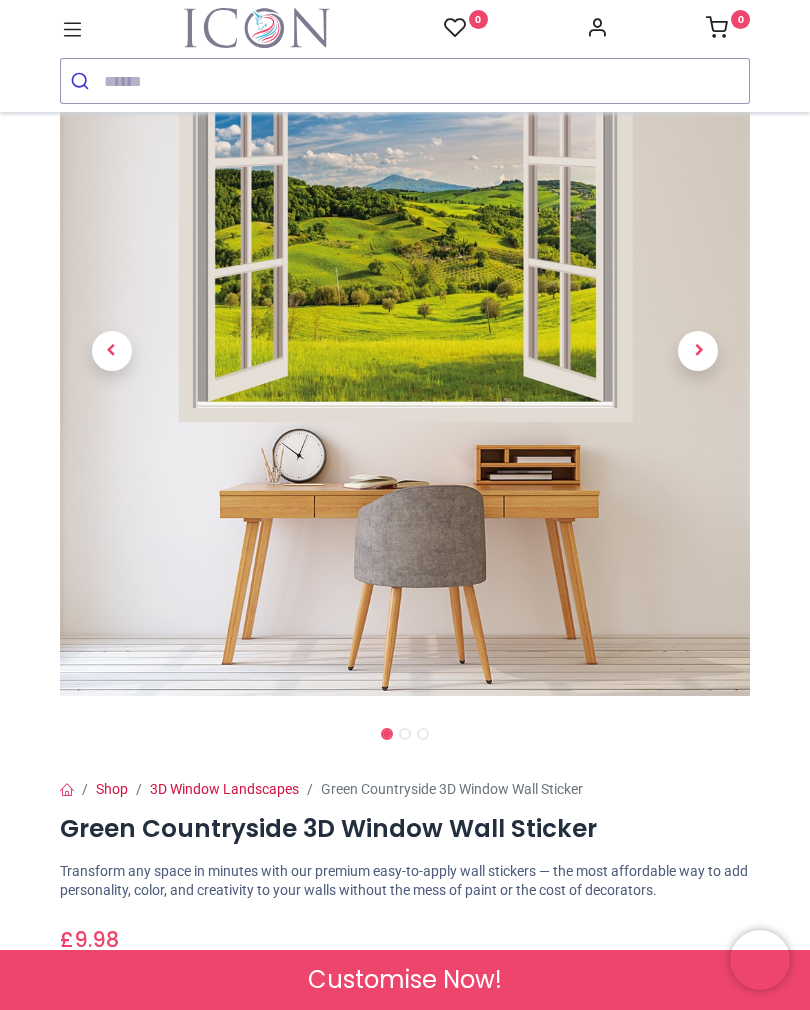 click at bounding box center (698, 351) 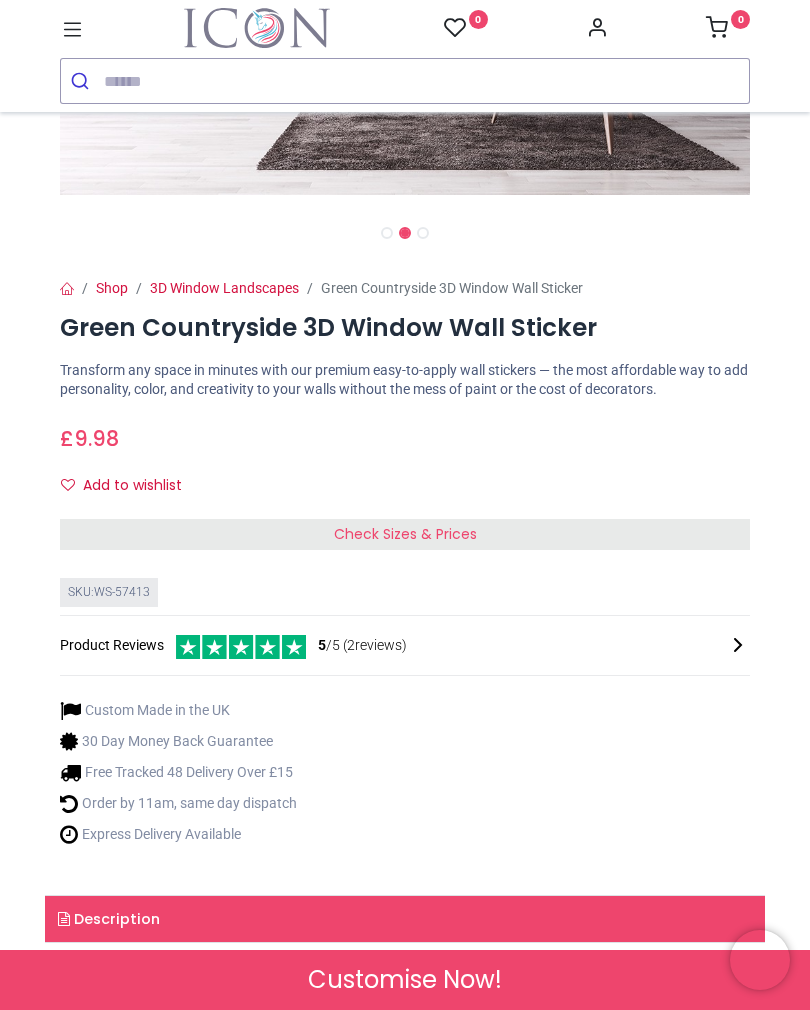 scroll, scrollTop: 632, scrollLeft: 0, axis: vertical 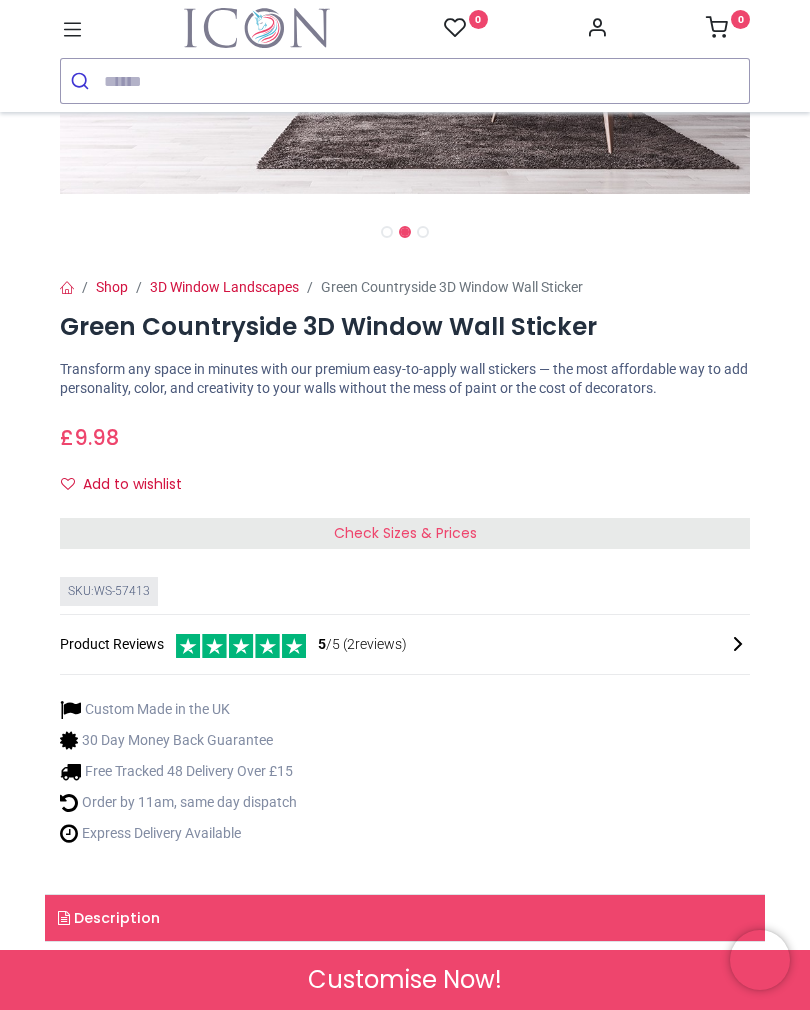 click on "Check Sizes & Prices" at bounding box center (405, 534) 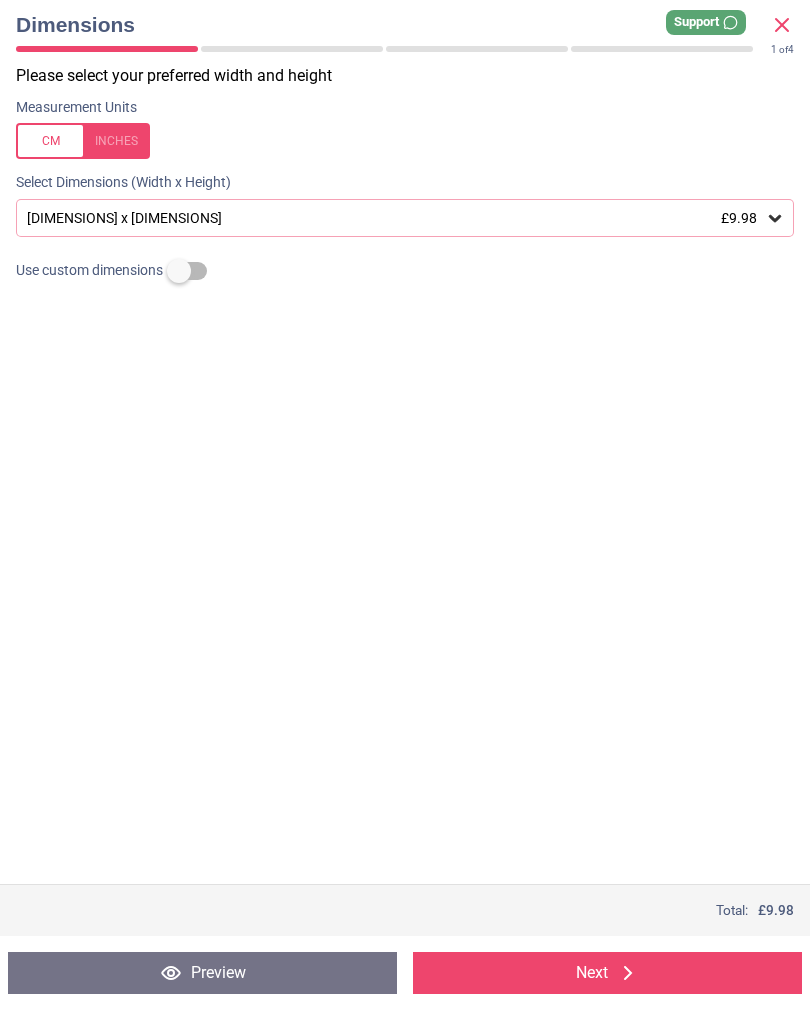 click at bounding box center (83, 141) 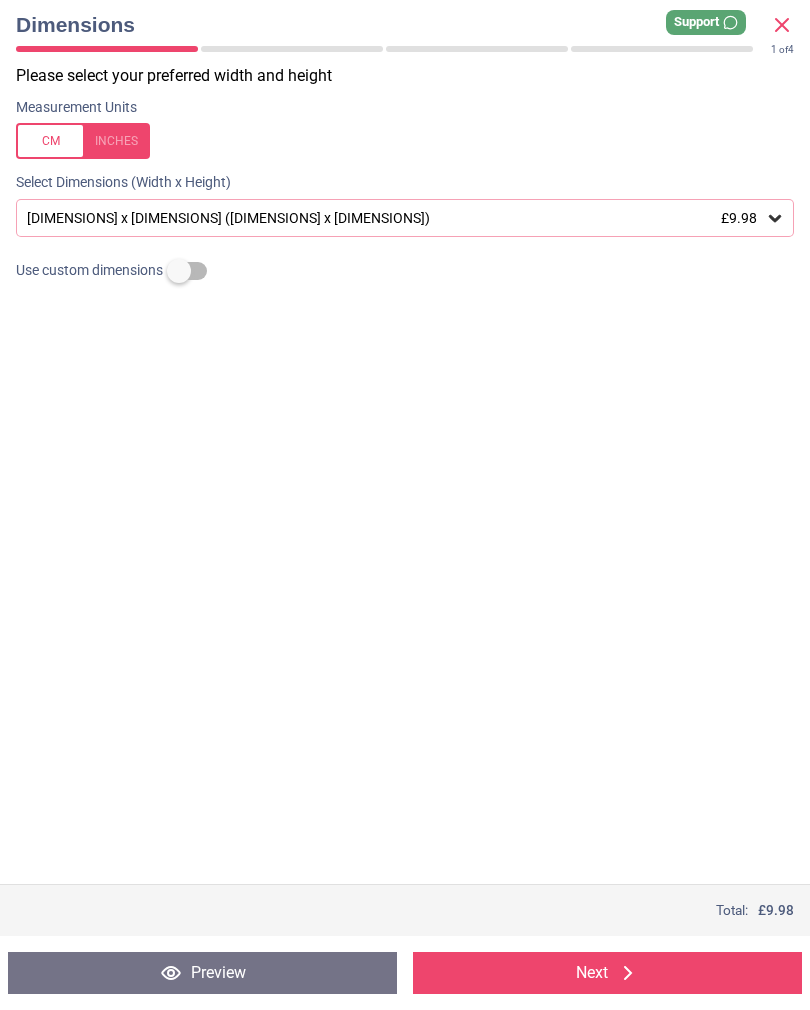 click on "13.4"  x  11.8"    (1ft 1" x 1ft)   £9.98" at bounding box center (395, 218) 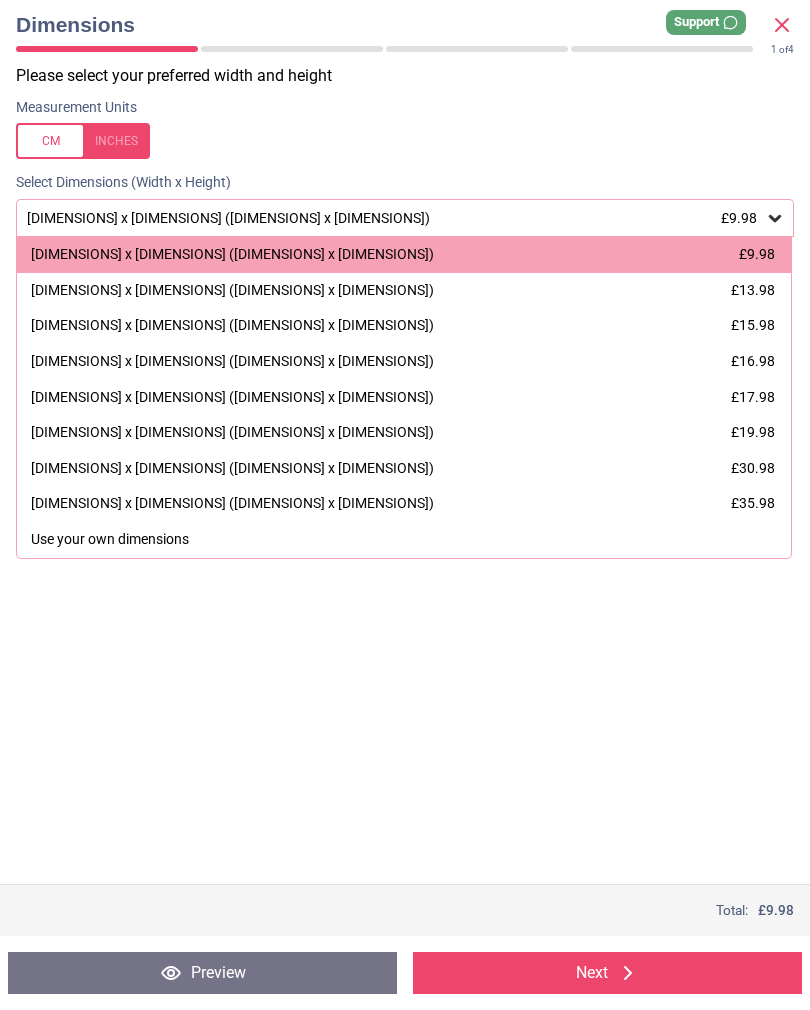 click on "£30.98" at bounding box center (753, 468) 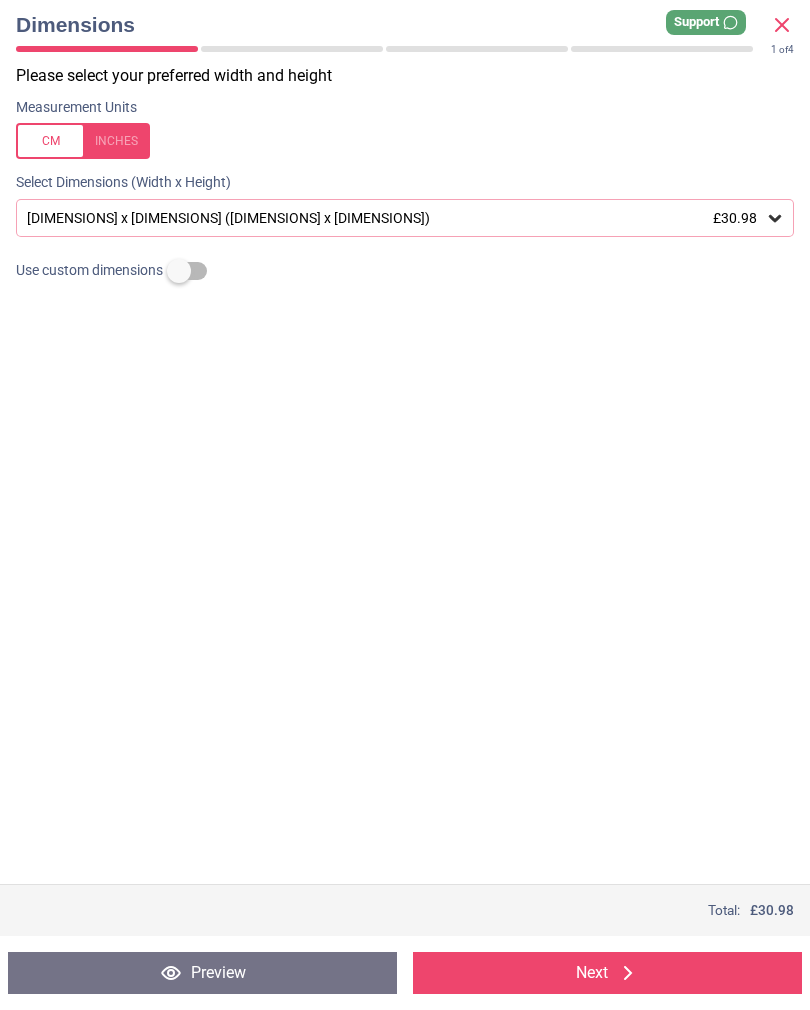 click on "Next" at bounding box center (607, 973) 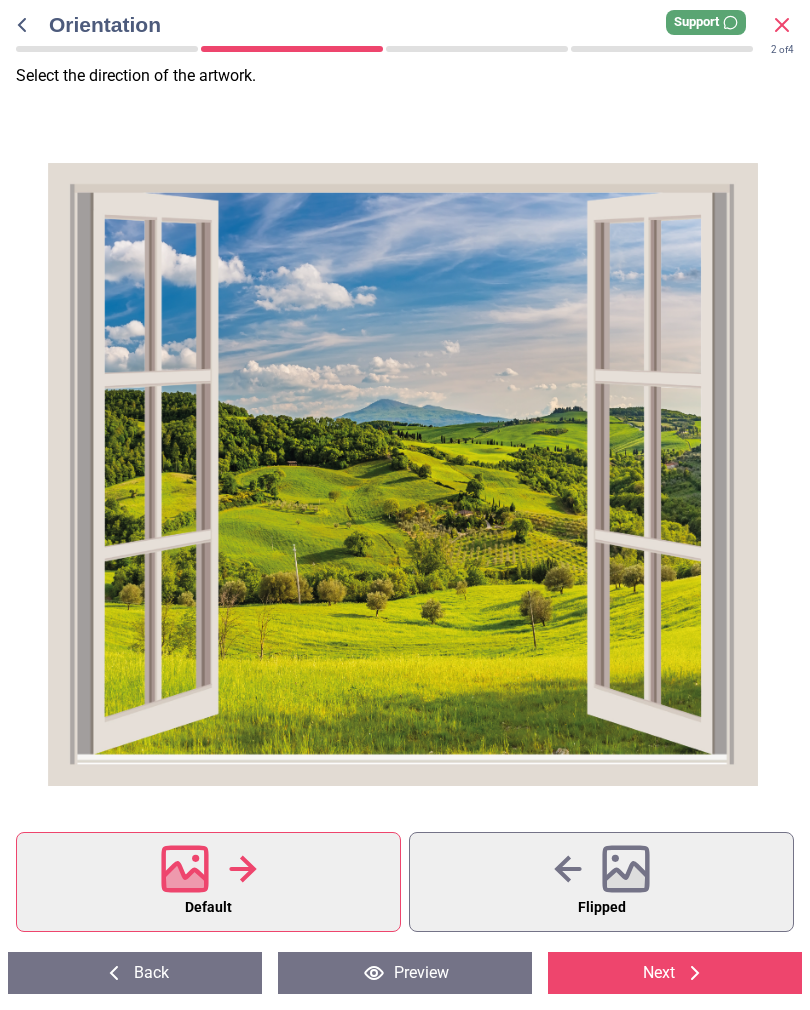 click on "Next" at bounding box center (675, 973) 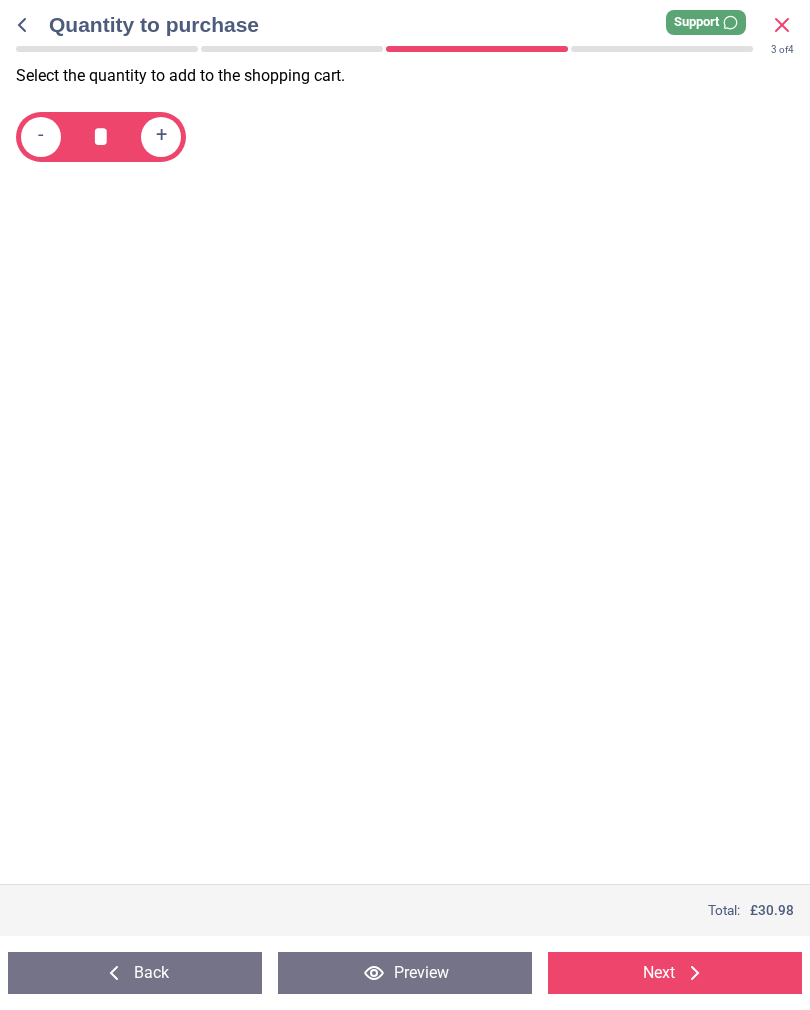 click on "Back Preview Back Add to cart Next" at bounding box center (405, 973) 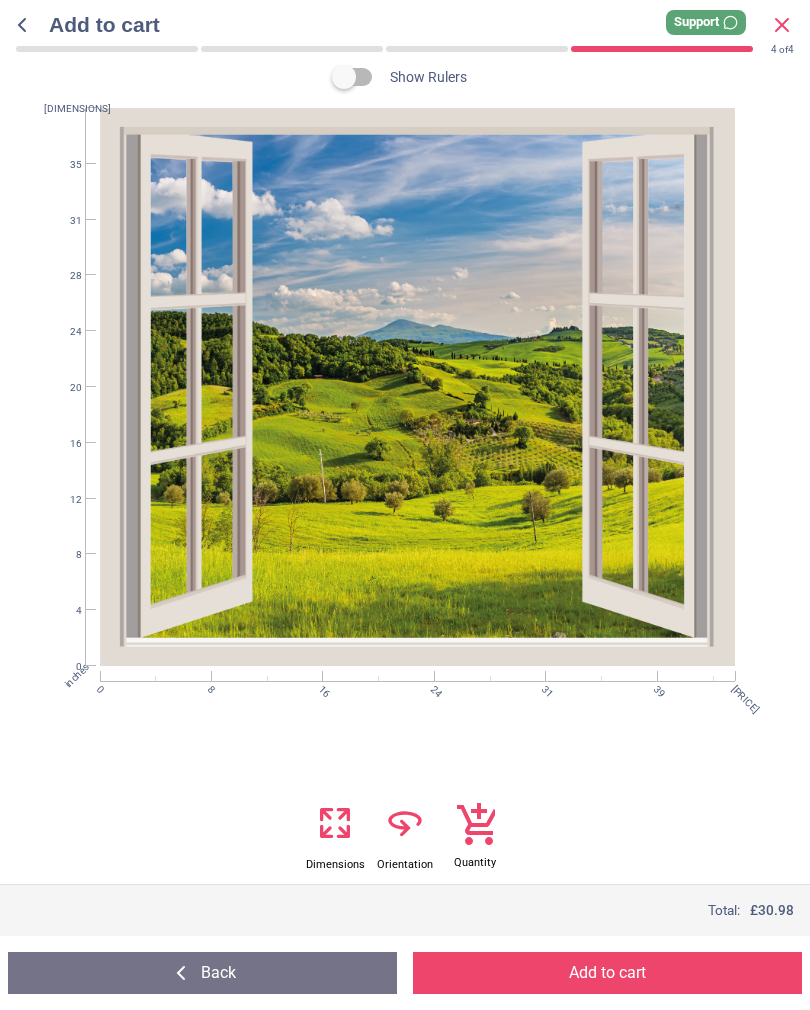 click on "Add to cart" at bounding box center (607, 973) 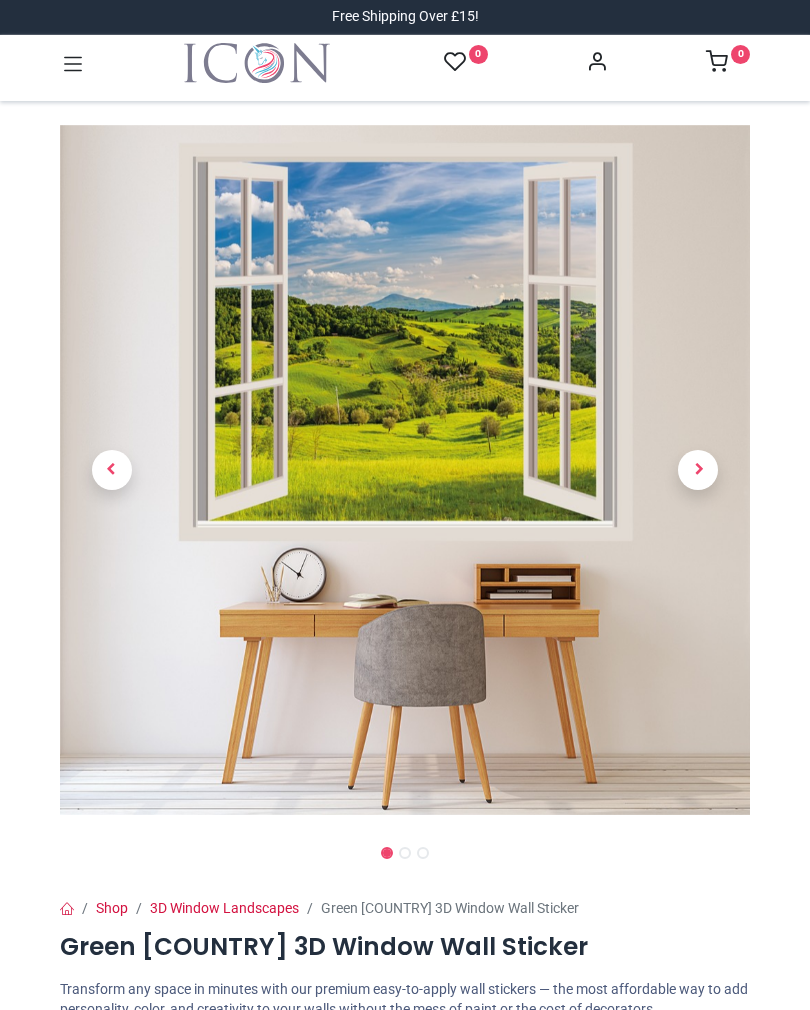 scroll, scrollTop: 0, scrollLeft: 0, axis: both 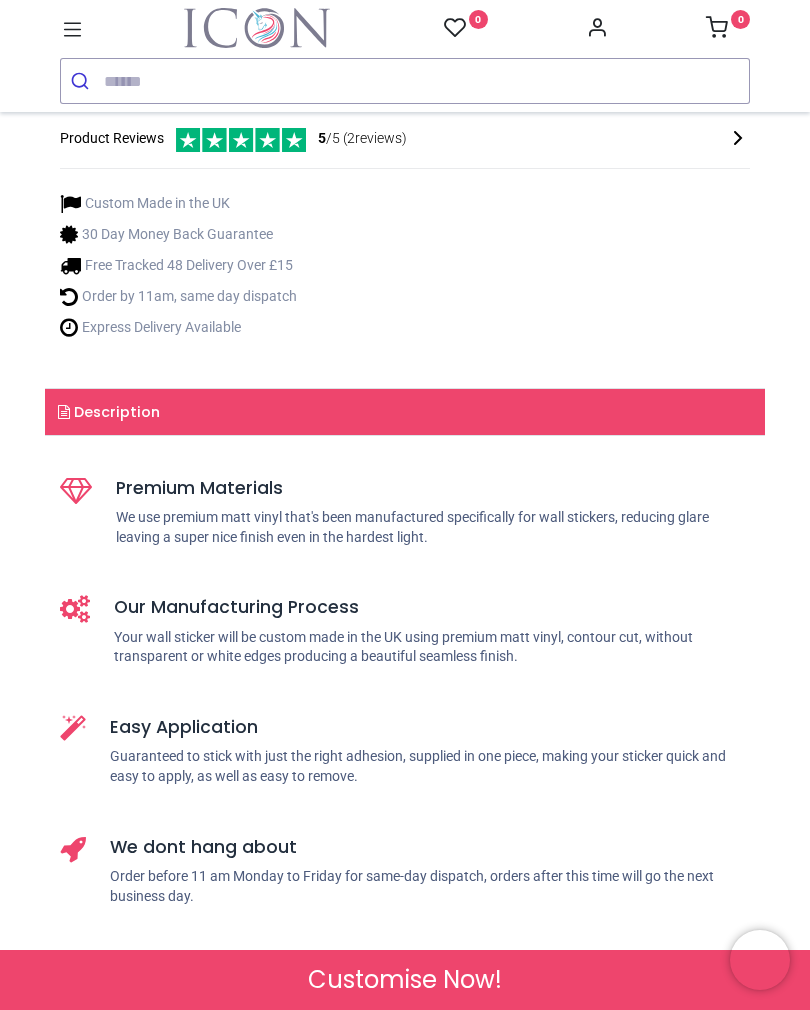 click on "Check Sizes & Prices" at bounding box center [405, 28] 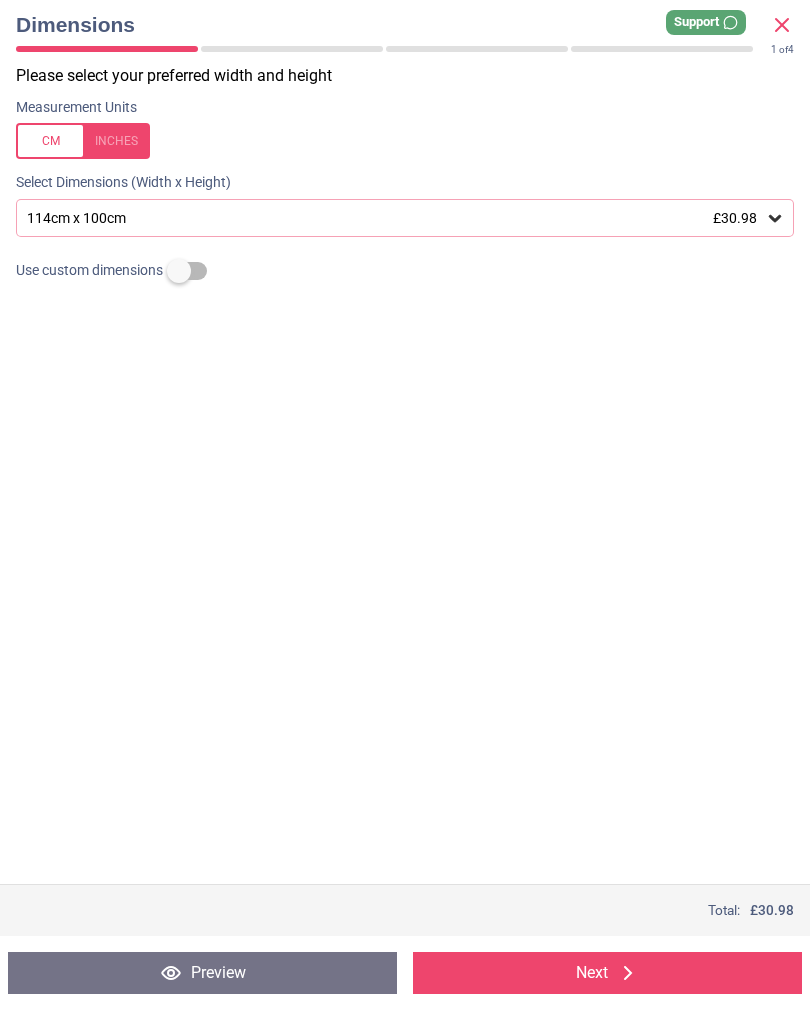 click on "£30.98" at bounding box center (735, 218) 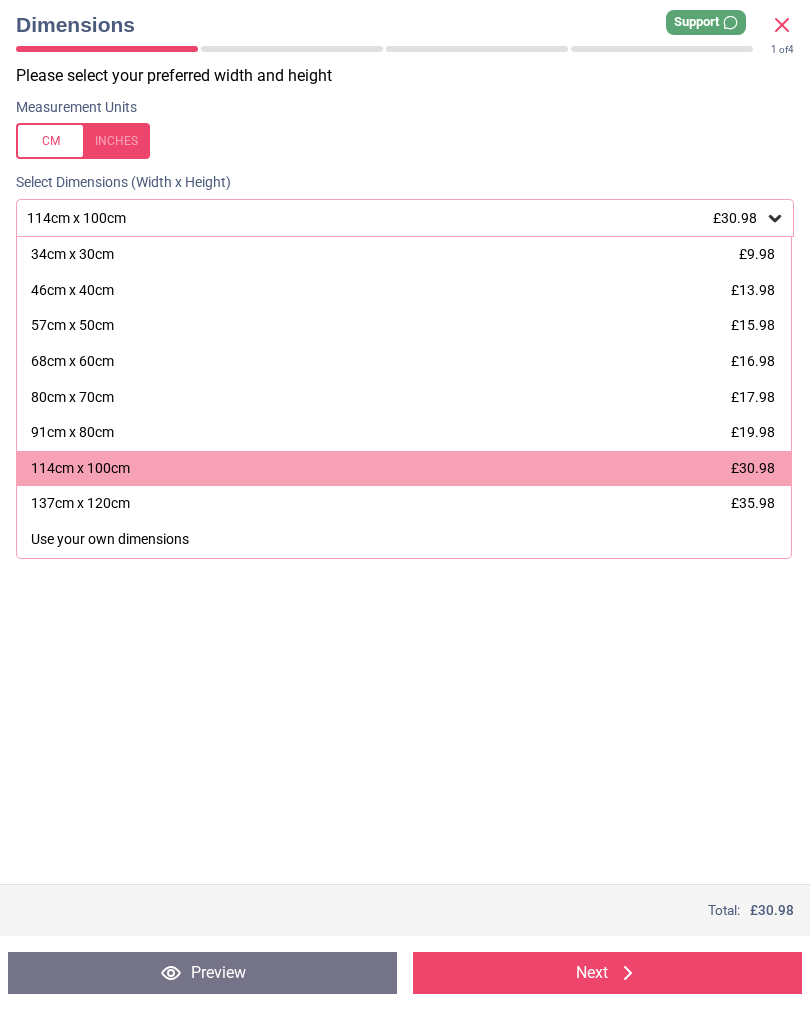 click at bounding box center (83, 141) 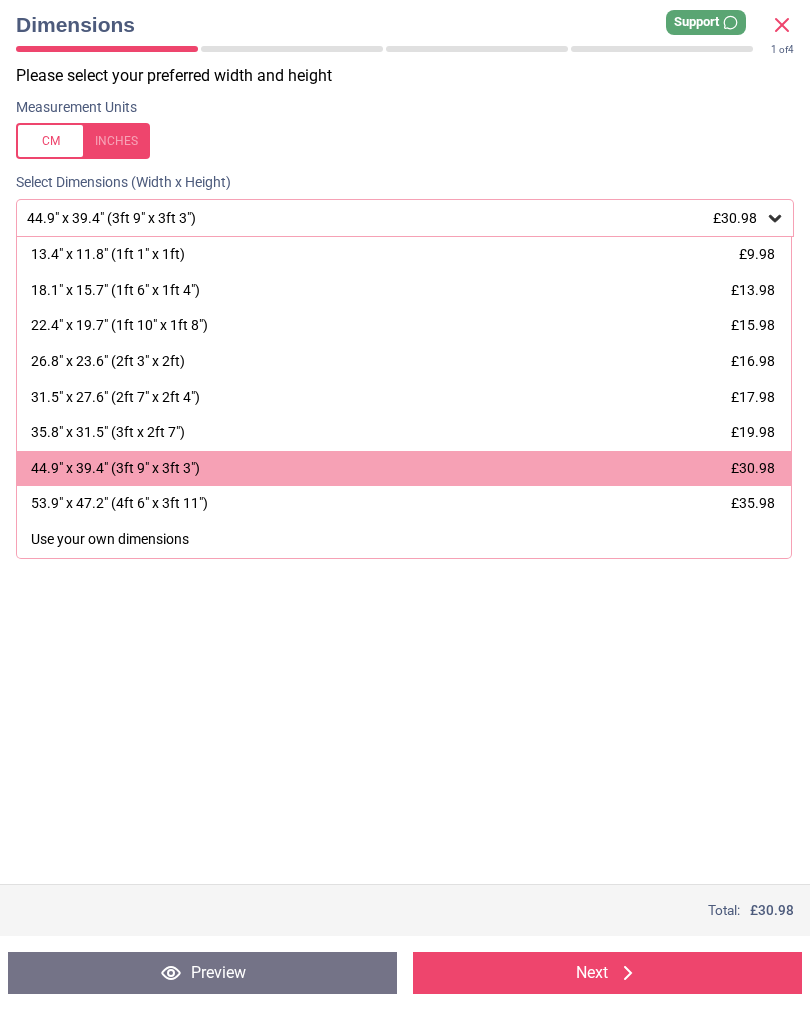 click on "£19.98" at bounding box center (753, 432) 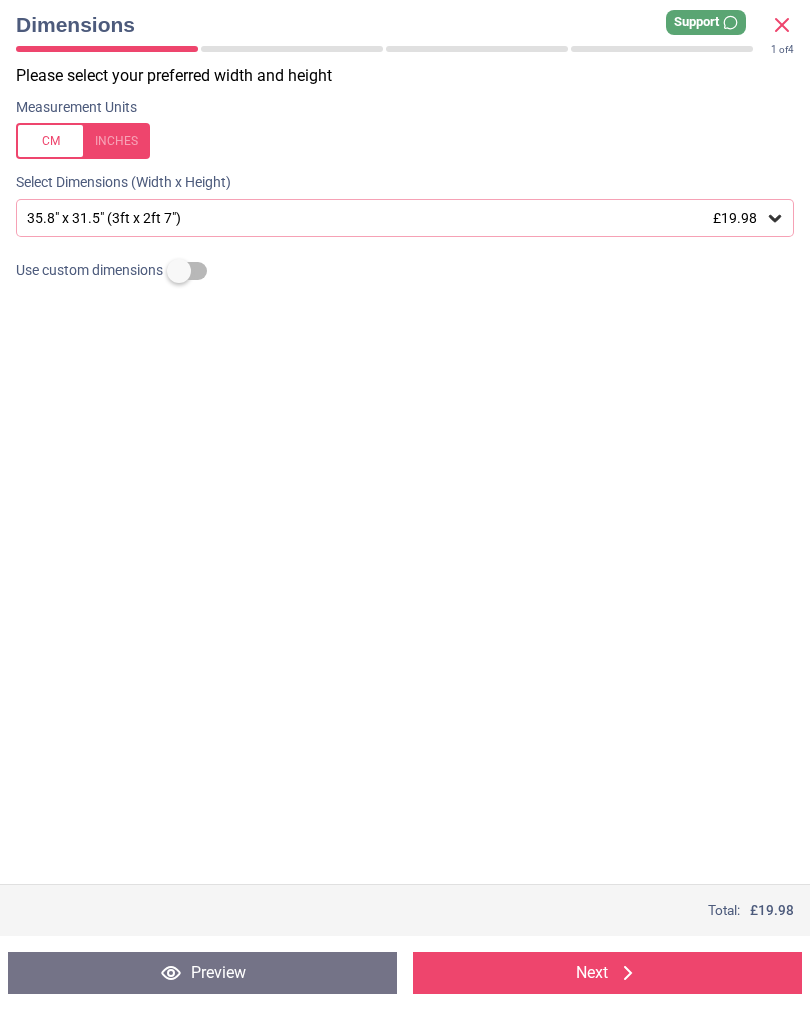 click on "Next" at bounding box center [607, 973] 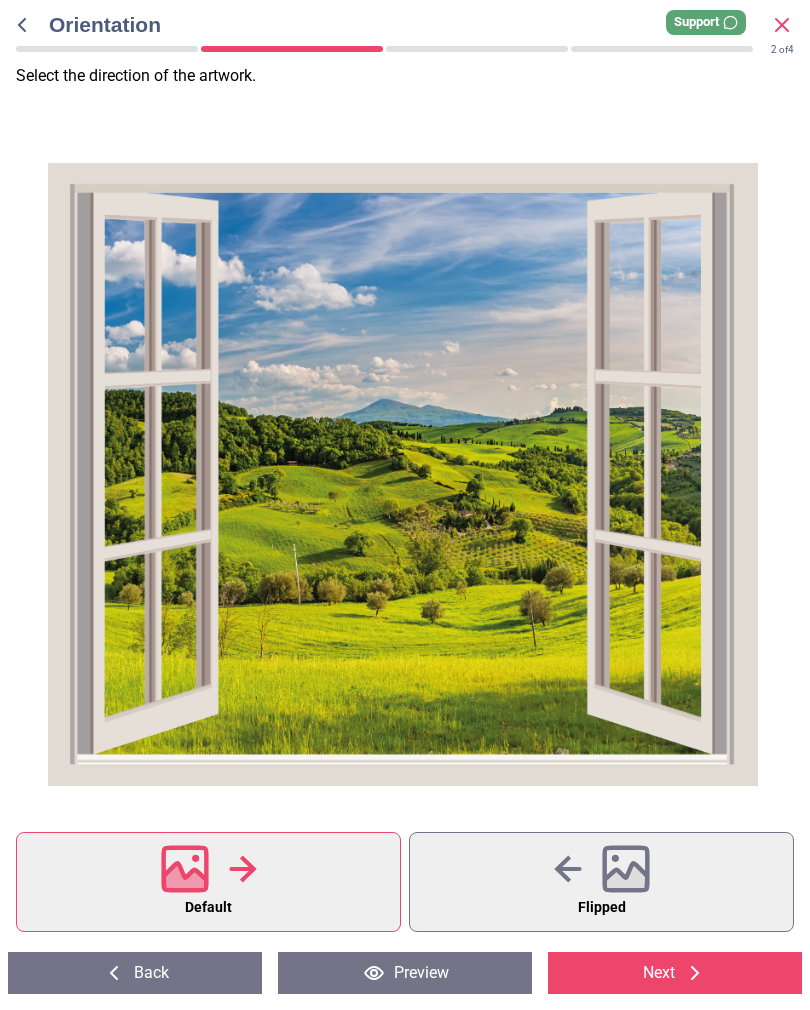 click 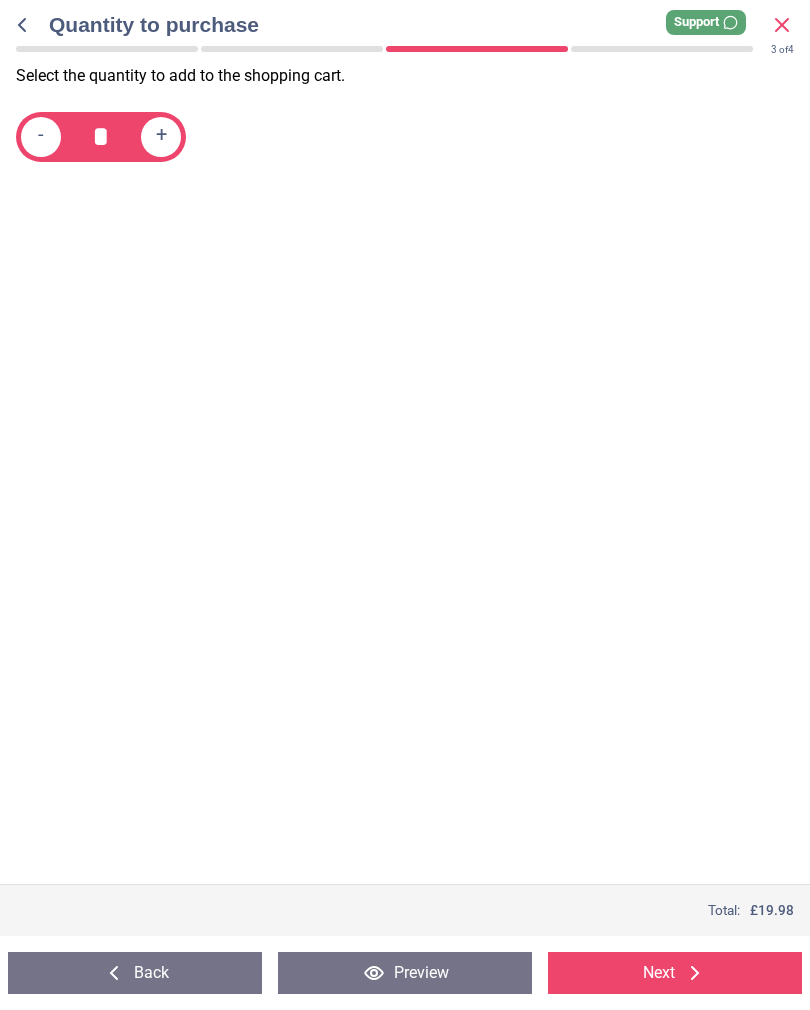click 